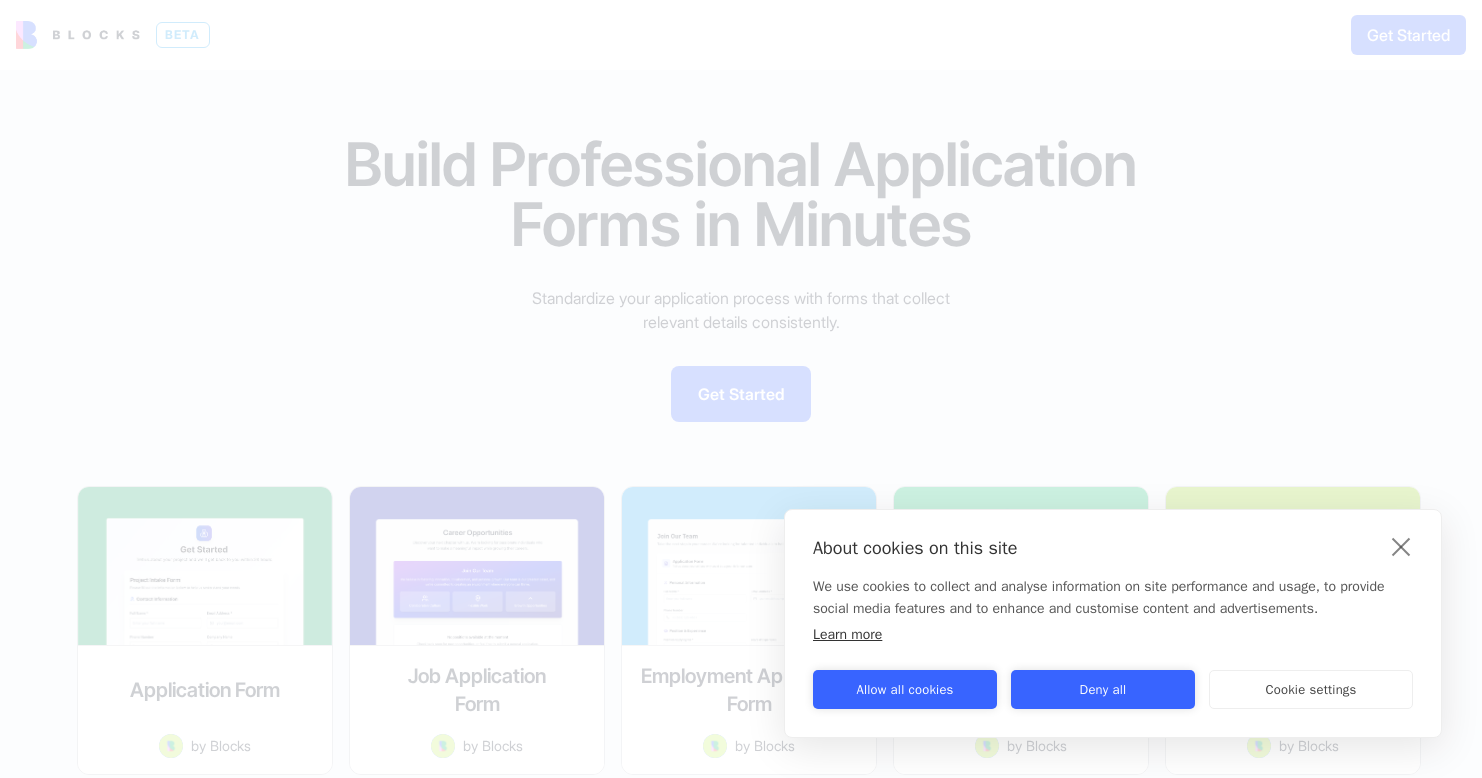 scroll, scrollTop: 0, scrollLeft: 0, axis: both 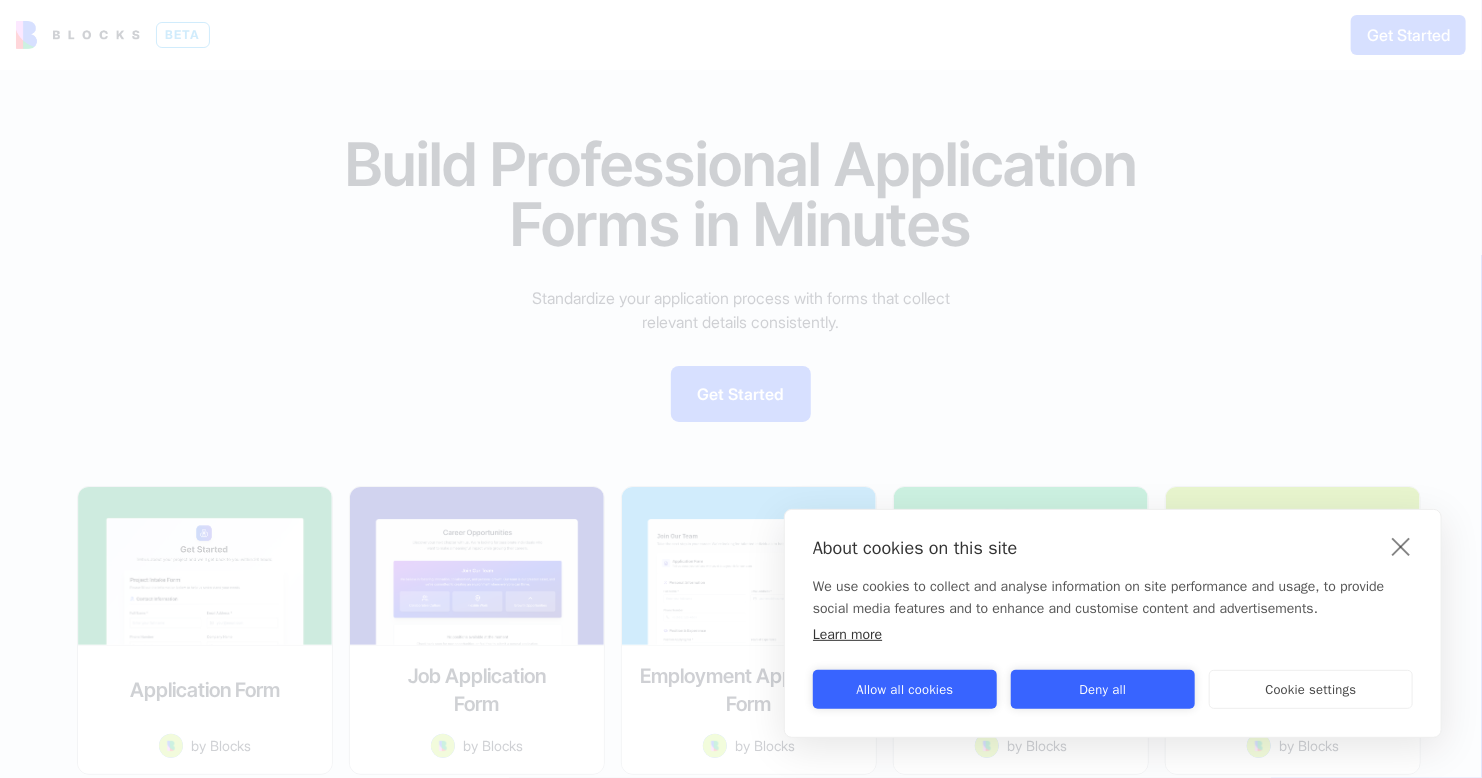 click on "About cookies on this site We use cookies to collect and analyse information on site performance and usage, to provide social media features and to enhance and customise content and advertisements. Learn more Allow all cookies Deny all Cookie settings" at bounding box center [1113, 623] 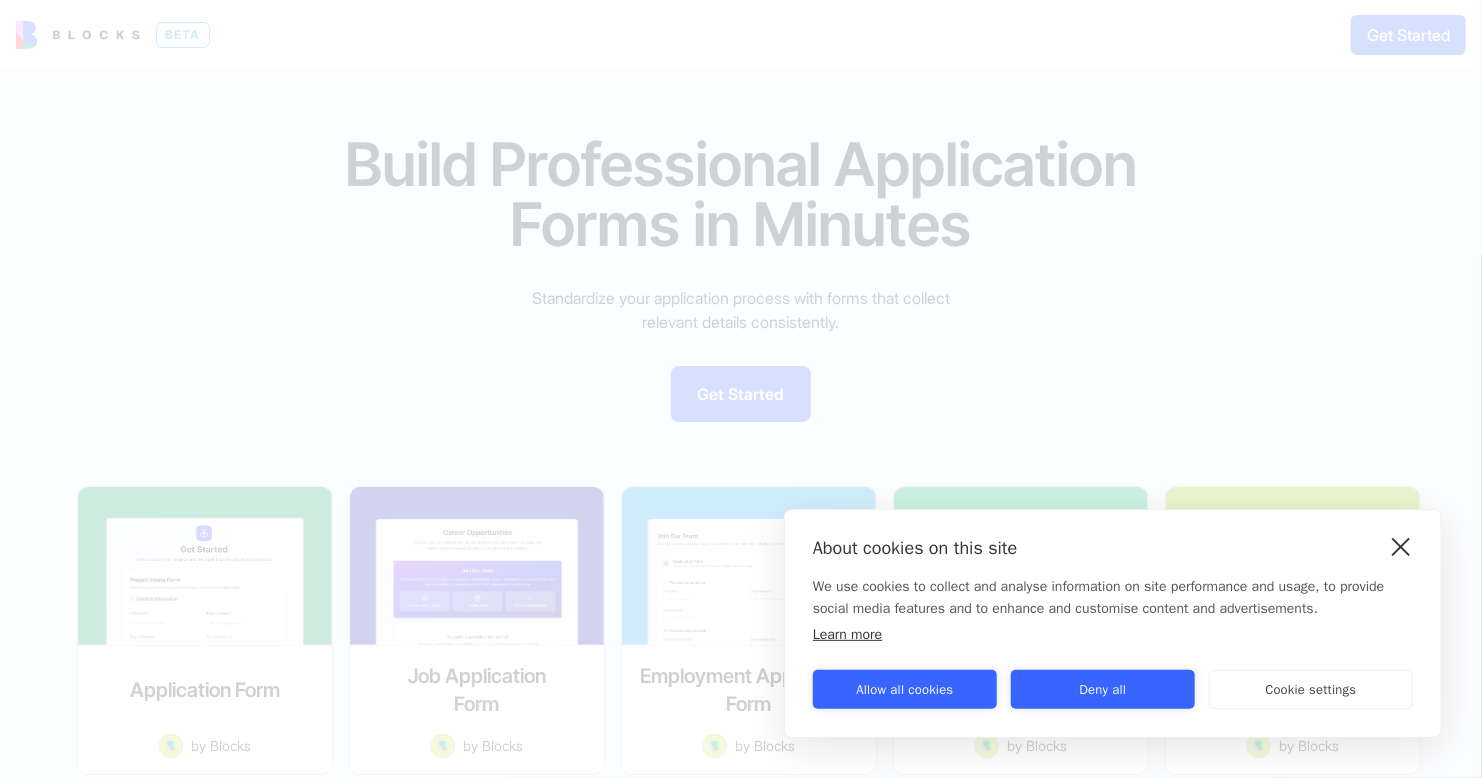 click at bounding box center [1401, 546] 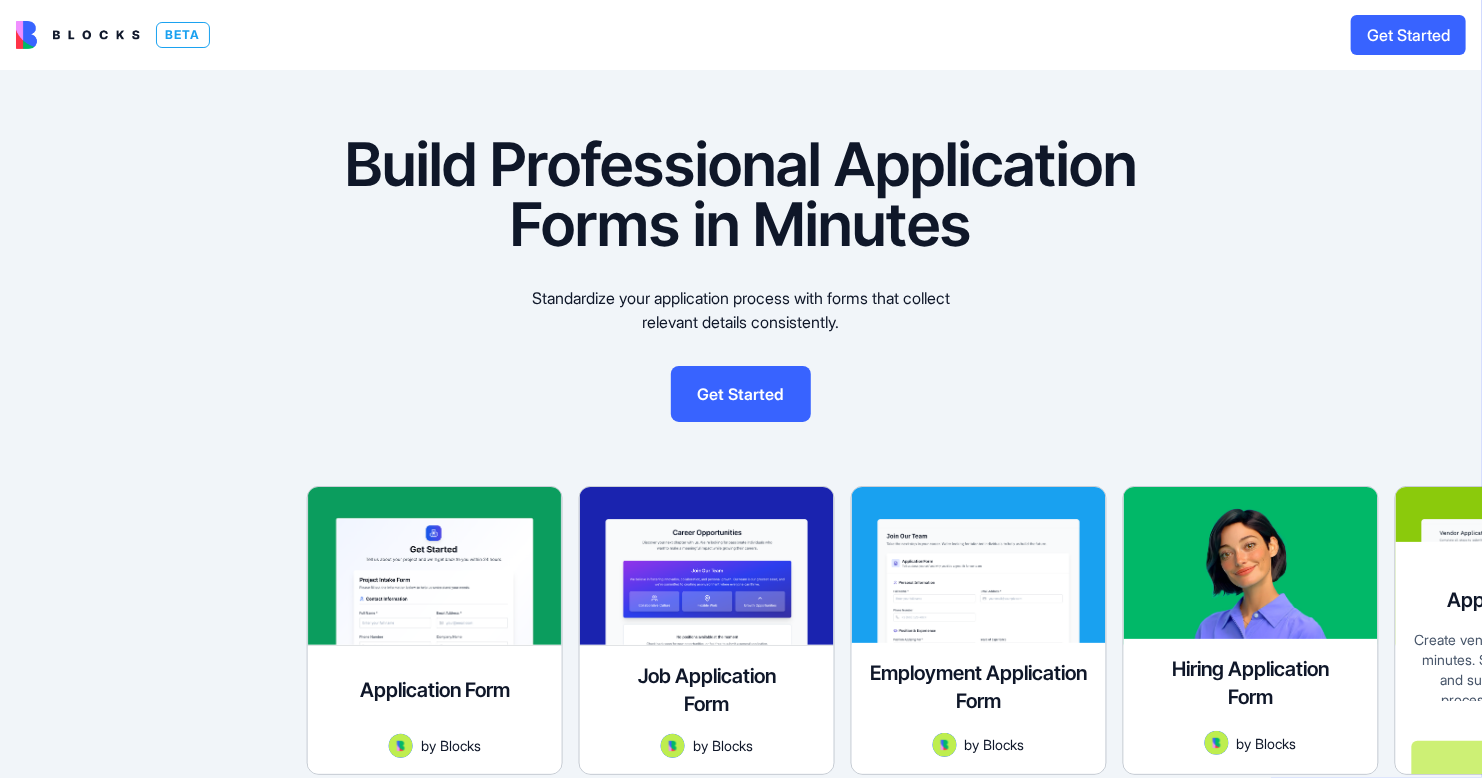 scroll, scrollTop: 0, scrollLeft: 0, axis: both 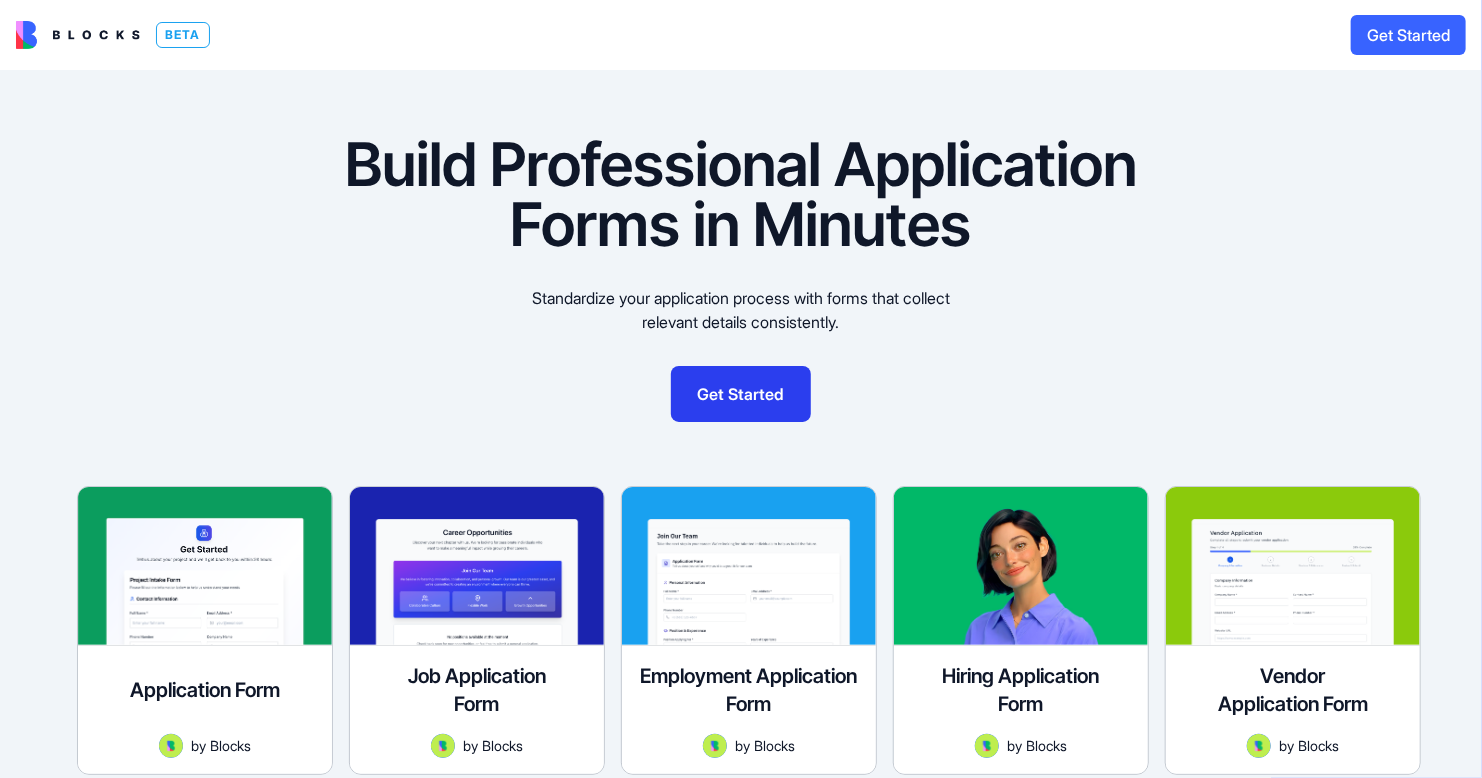 click on "Get Started" at bounding box center [741, 394] 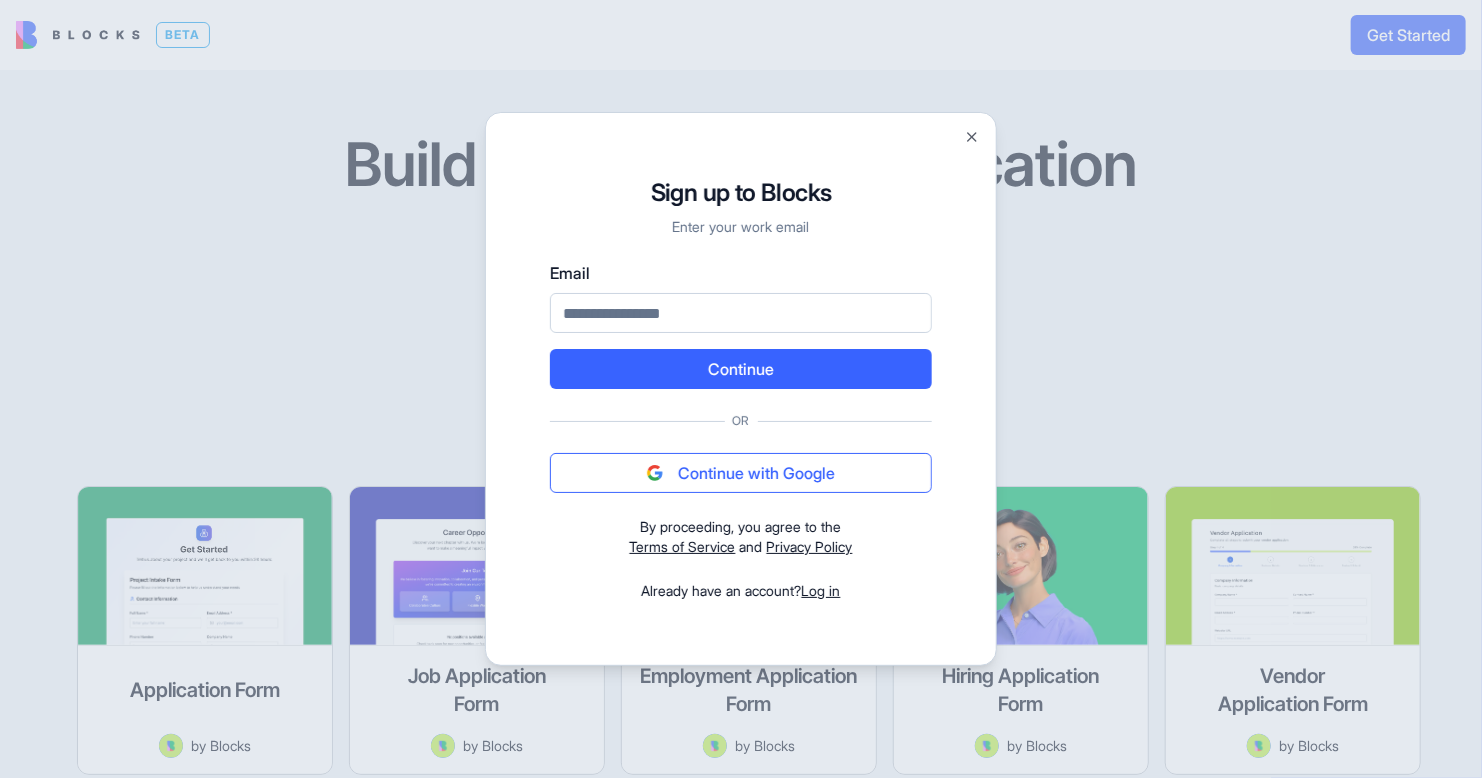 click on "Continue with Google" at bounding box center [741, 473] 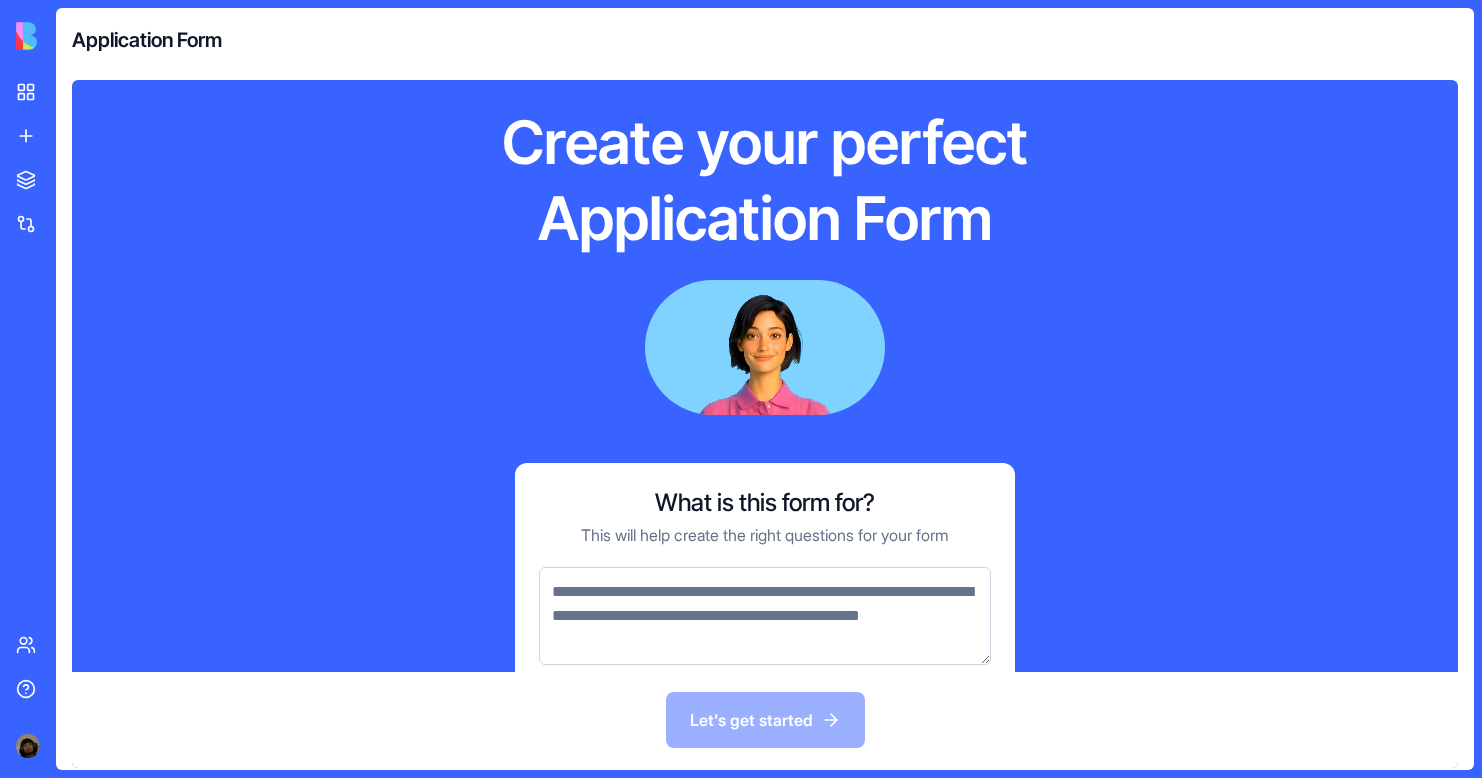 scroll, scrollTop: 0, scrollLeft: 0, axis: both 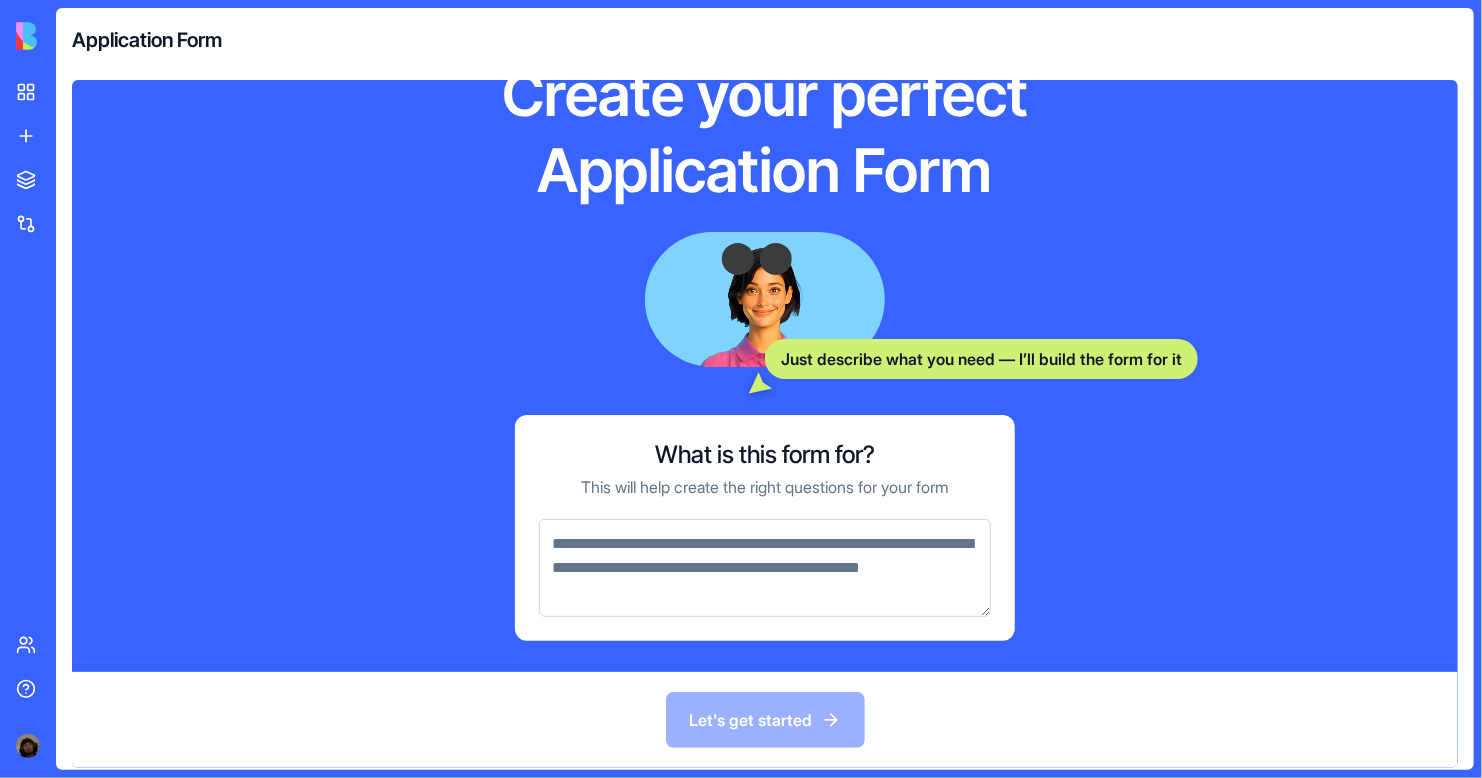click at bounding box center (765, 568) 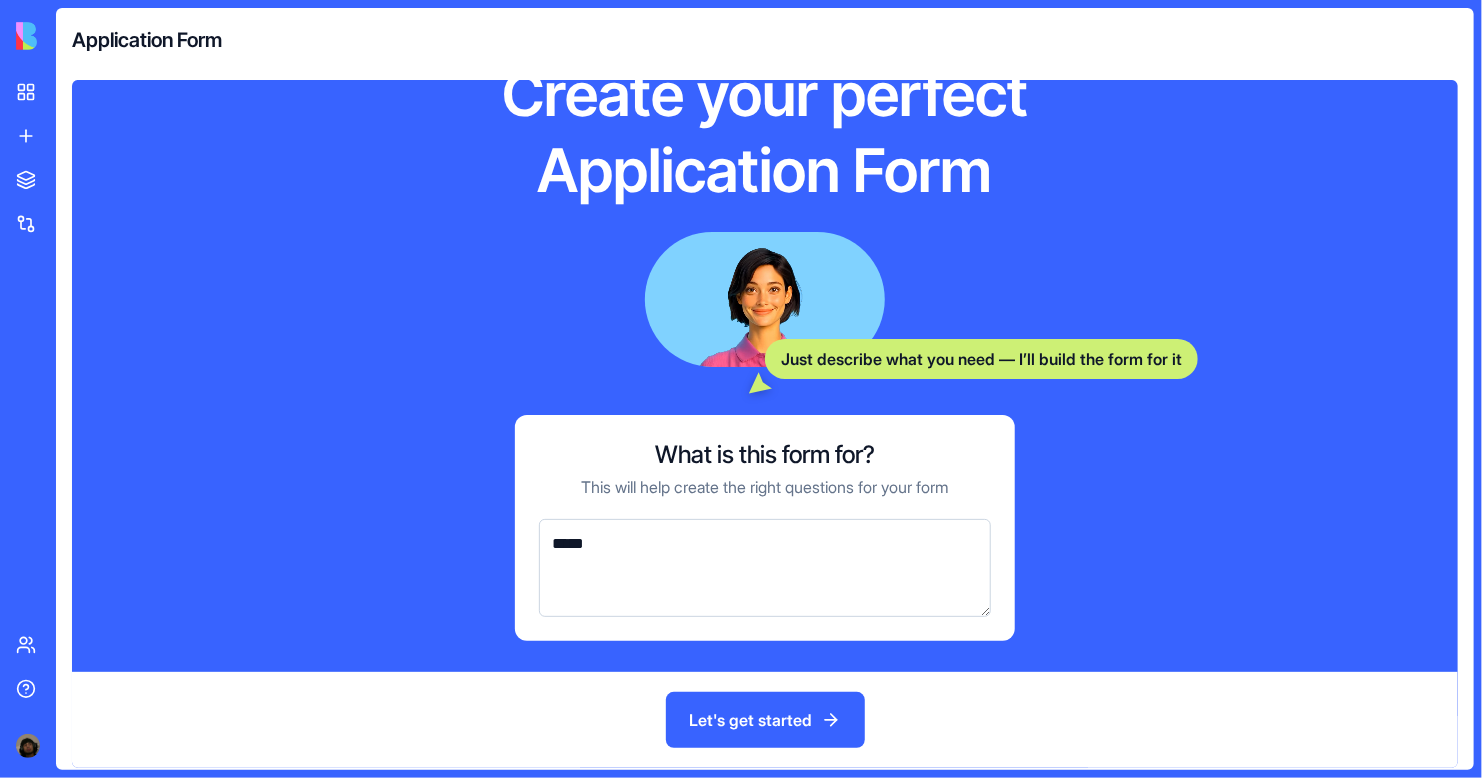 type on "******" 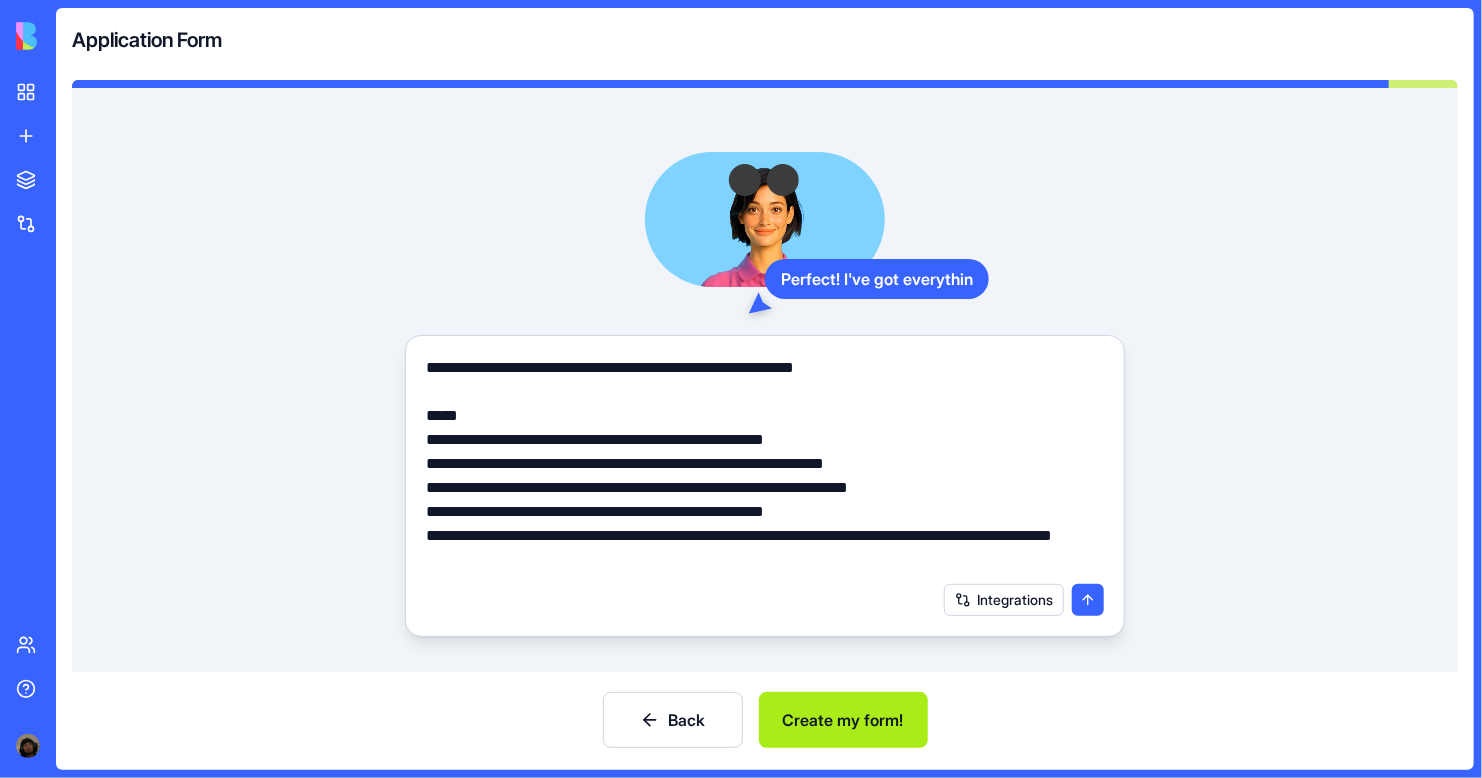 click on "Create my form!" at bounding box center [843, 720] 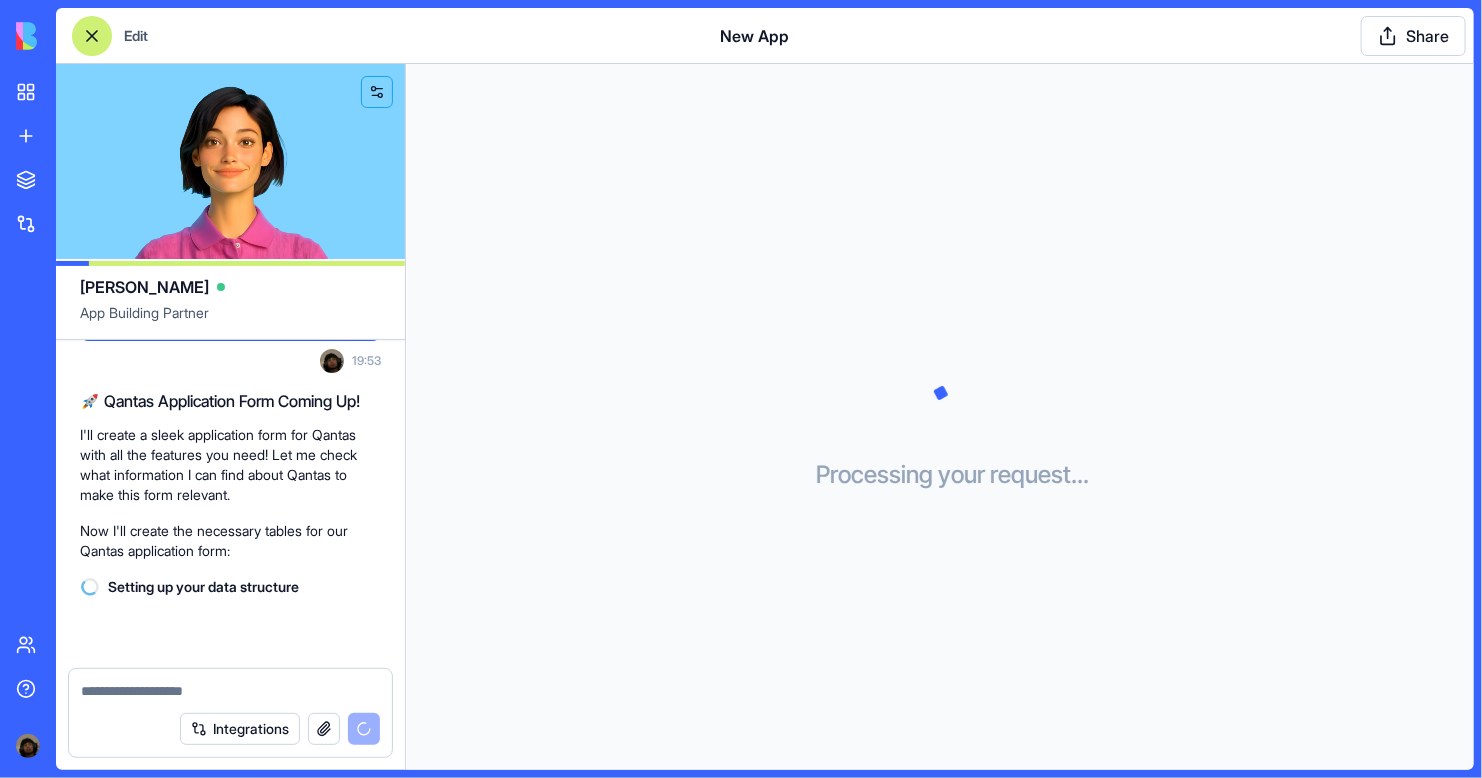 scroll, scrollTop: 283, scrollLeft: 0, axis: vertical 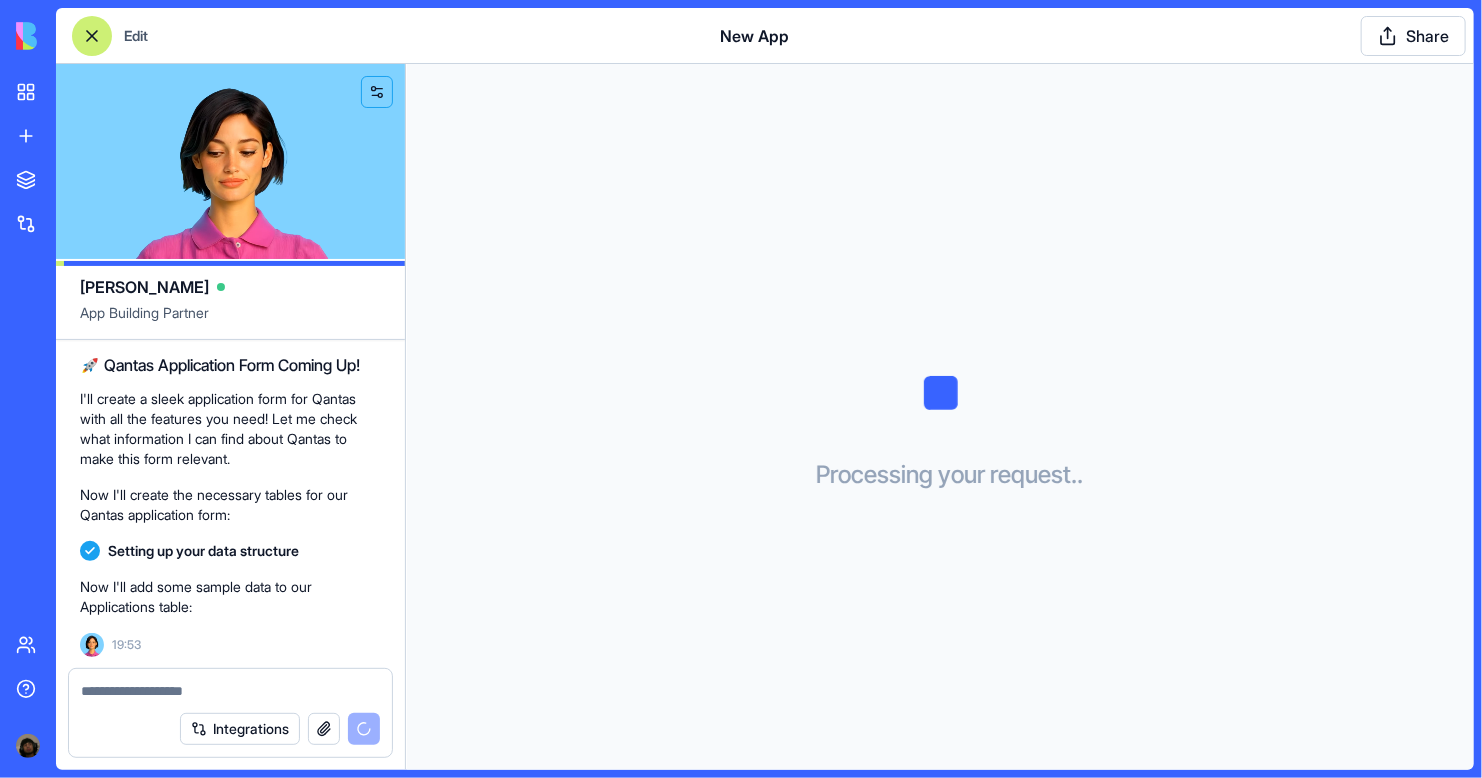 click at bounding box center (231, 691) 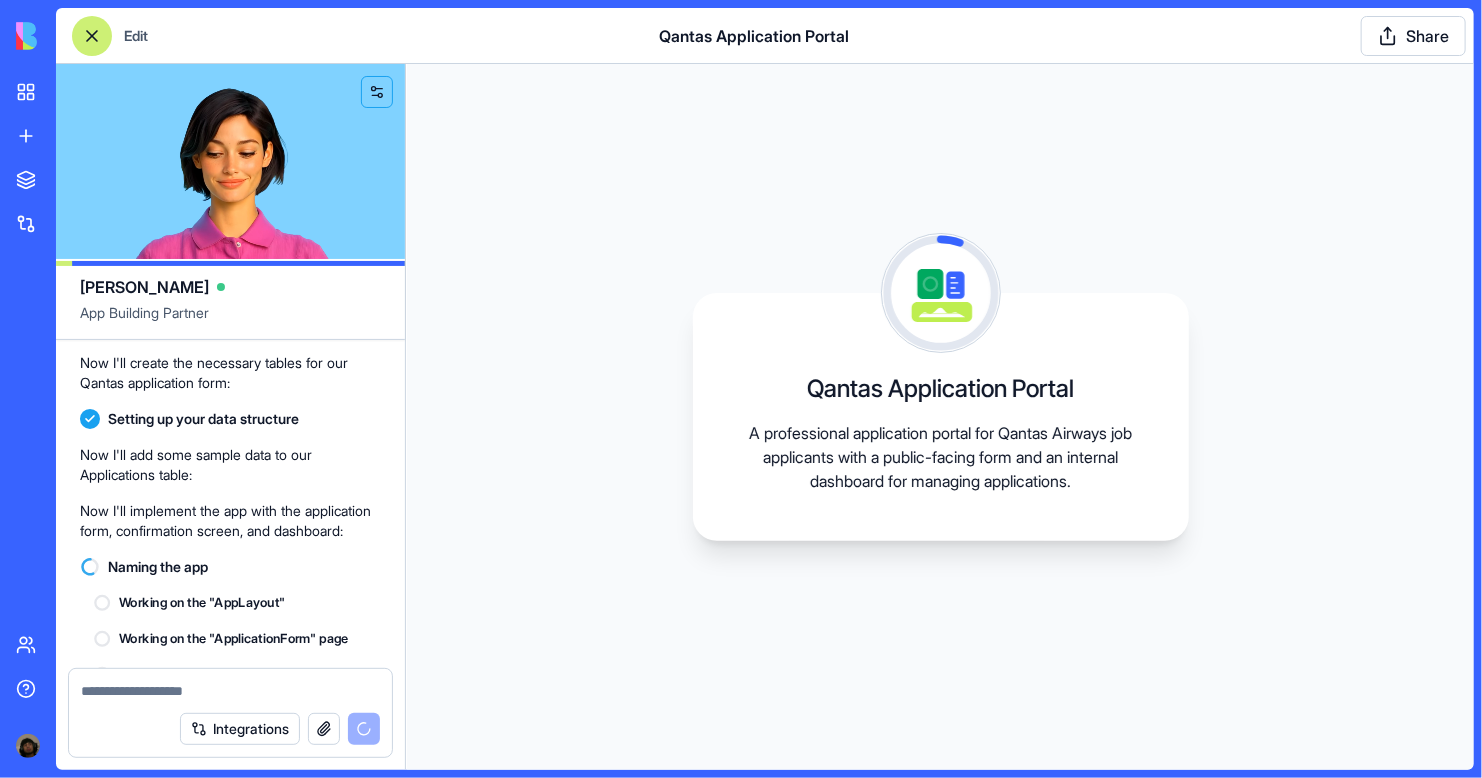 scroll, scrollTop: 559, scrollLeft: 0, axis: vertical 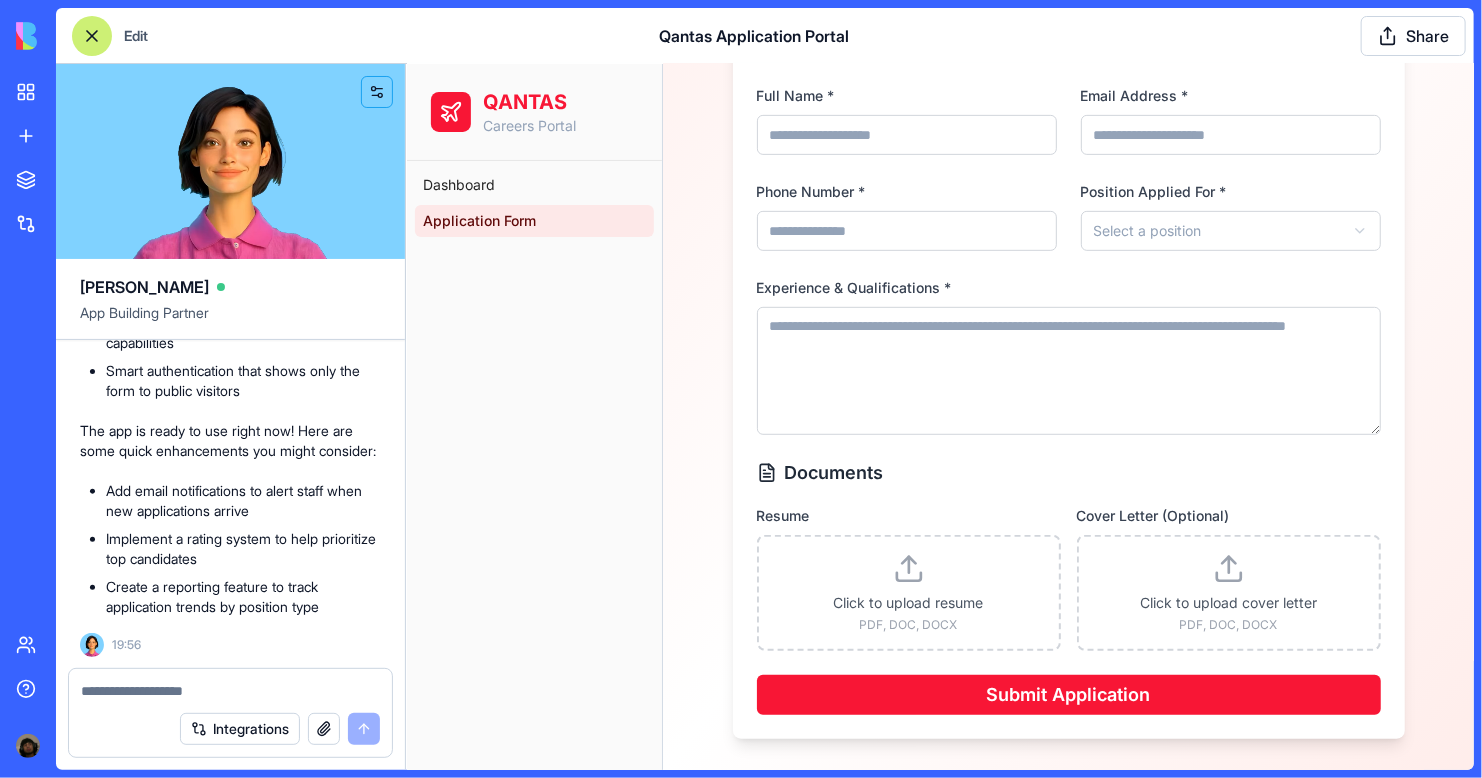 click on "**********" at bounding box center [939, 206] 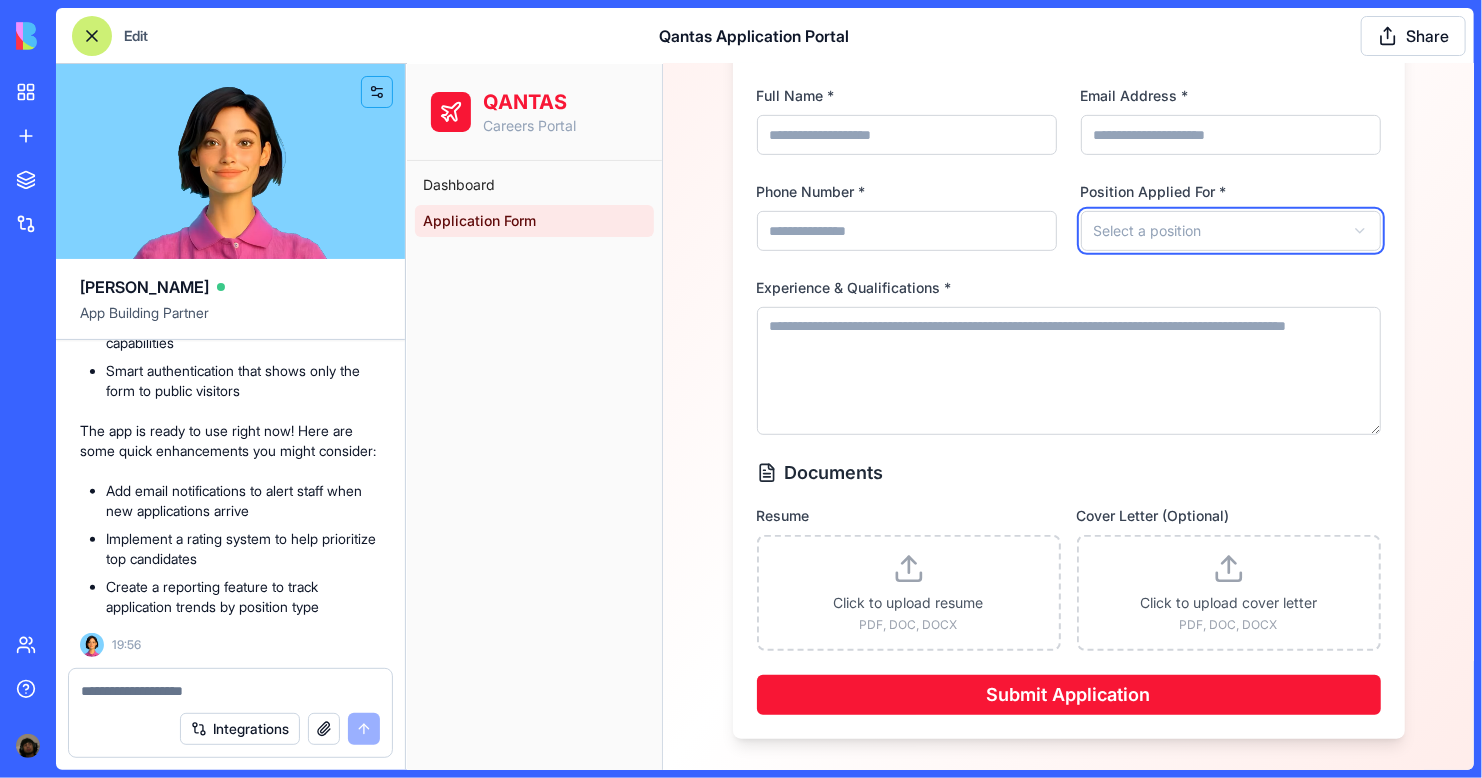 click on "**********" at bounding box center (939, 206) 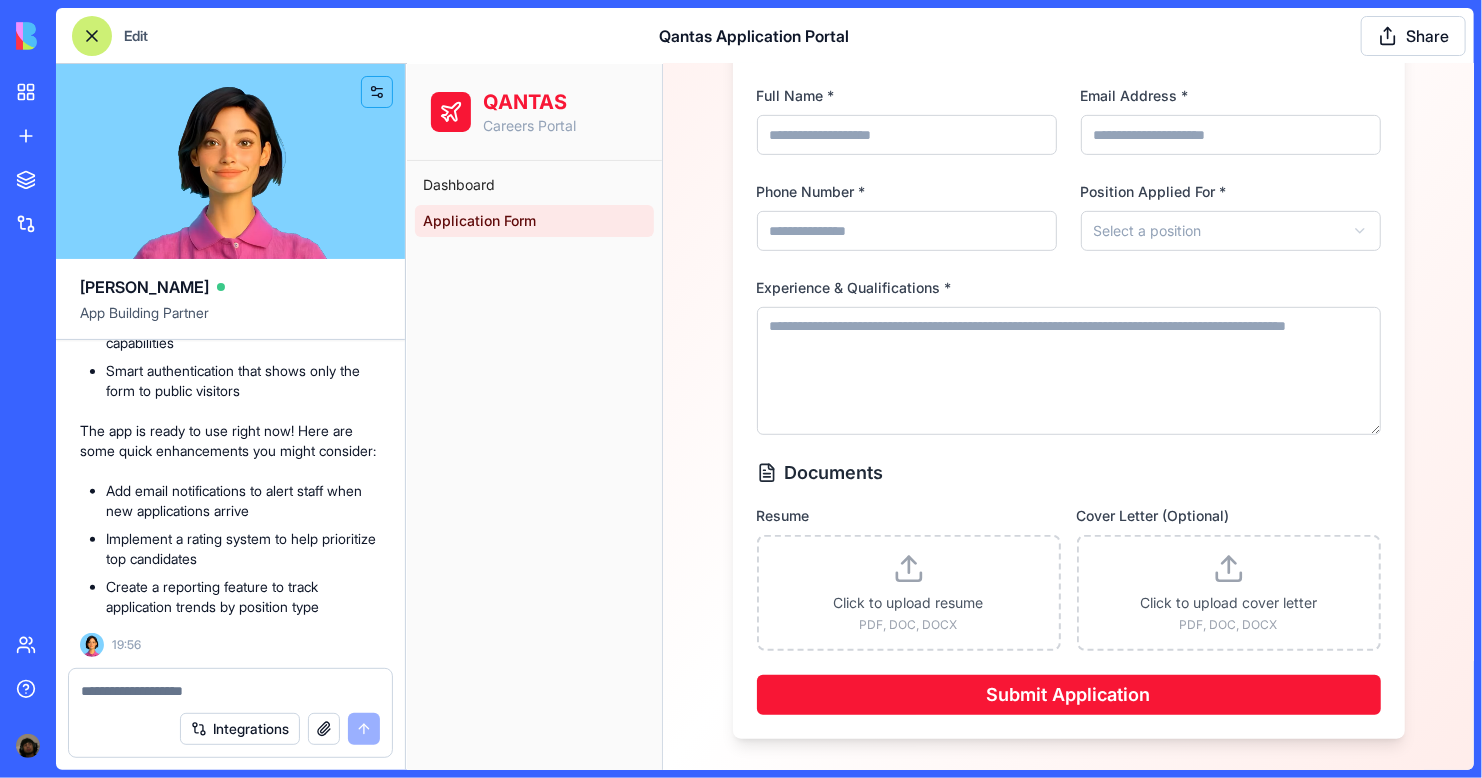 click at bounding box center [231, 691] 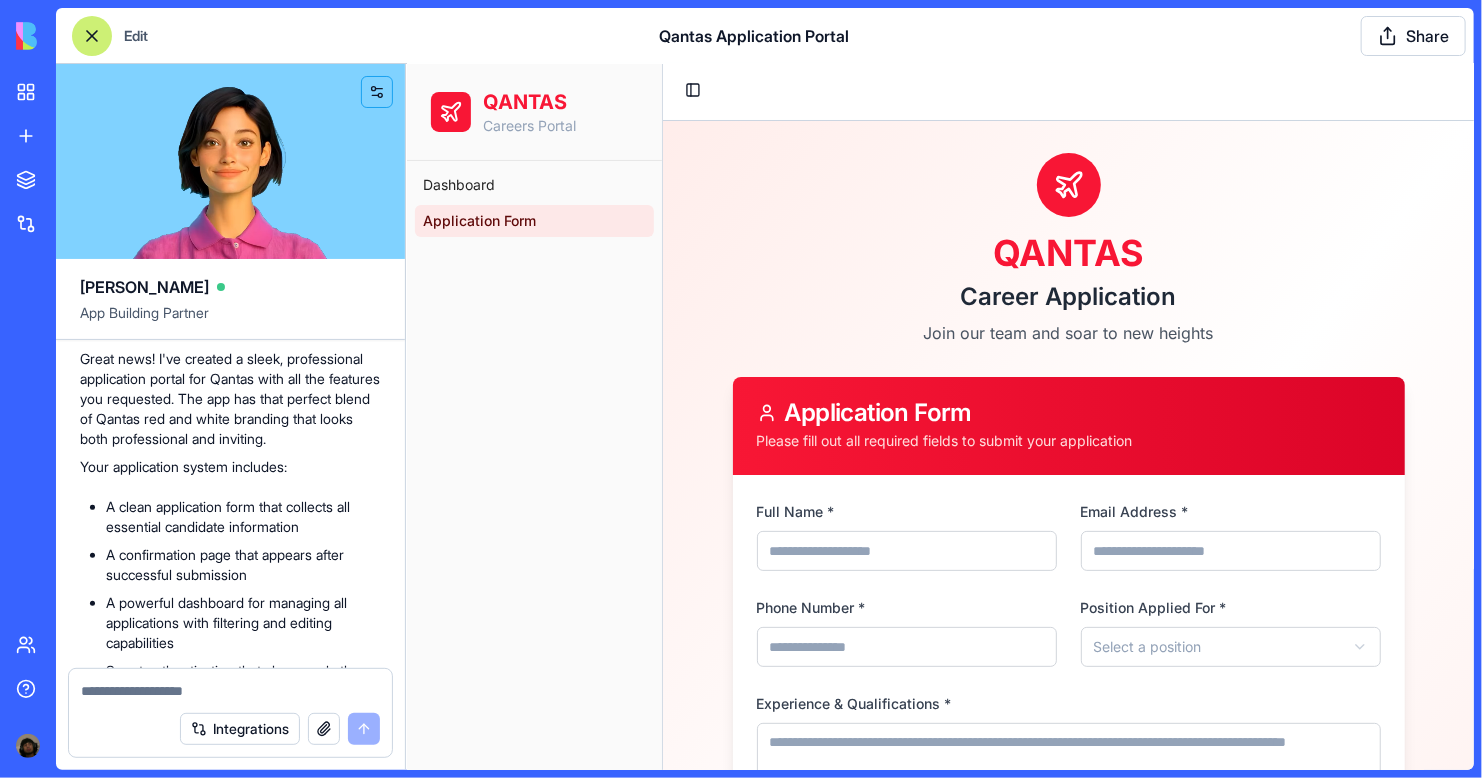 scroll, scrollTop: 0, scrollLeft: 0, axis: both 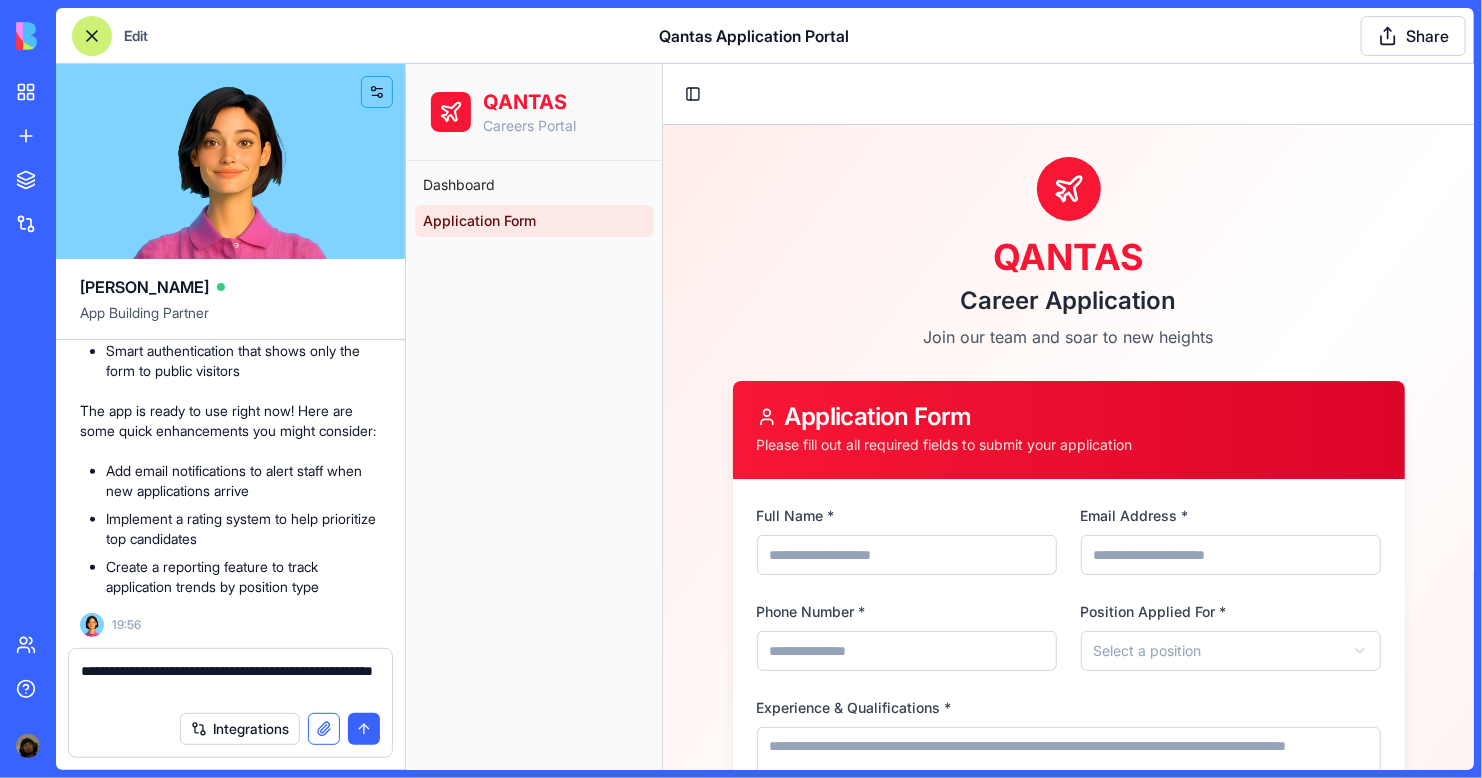 type on "**********" 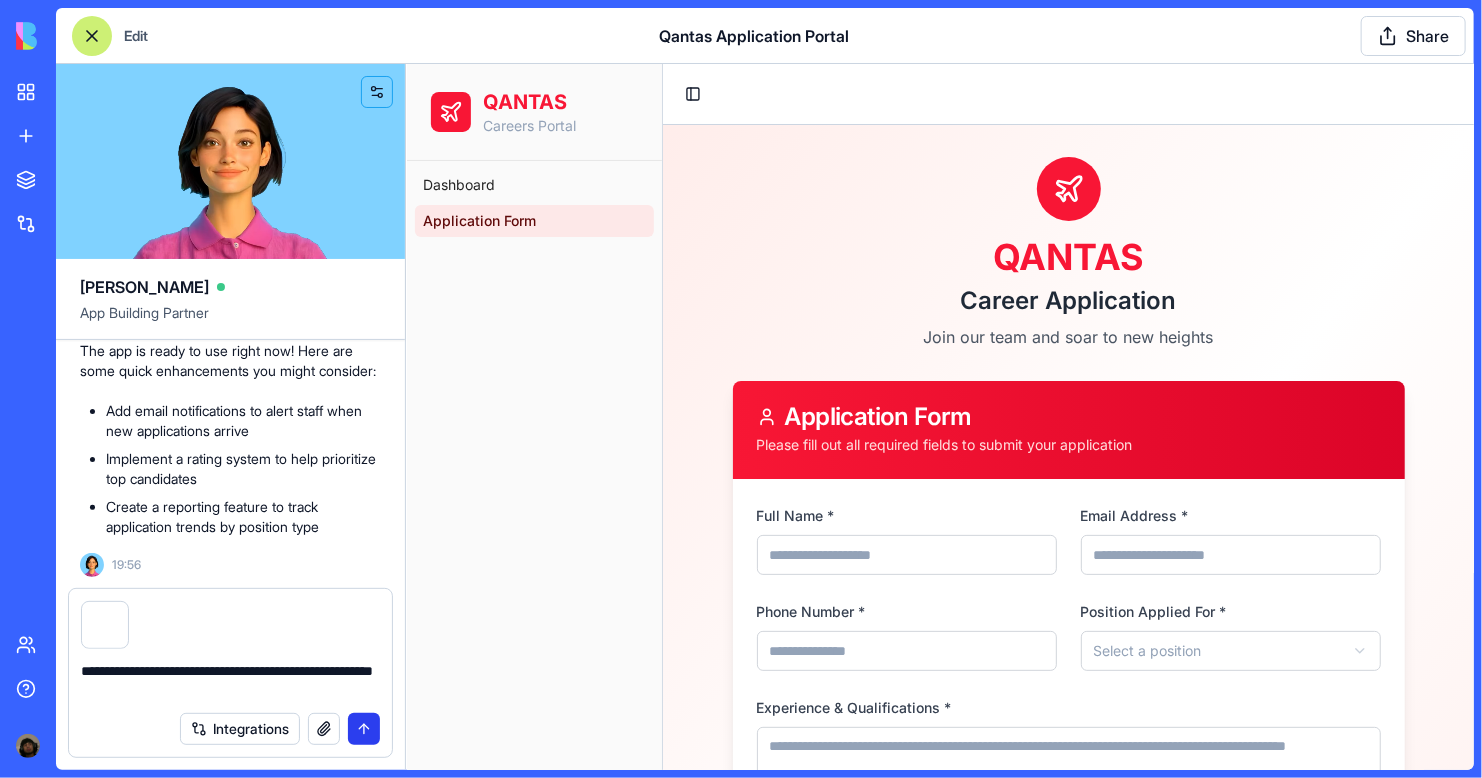 click at bounding box center [364, 729] 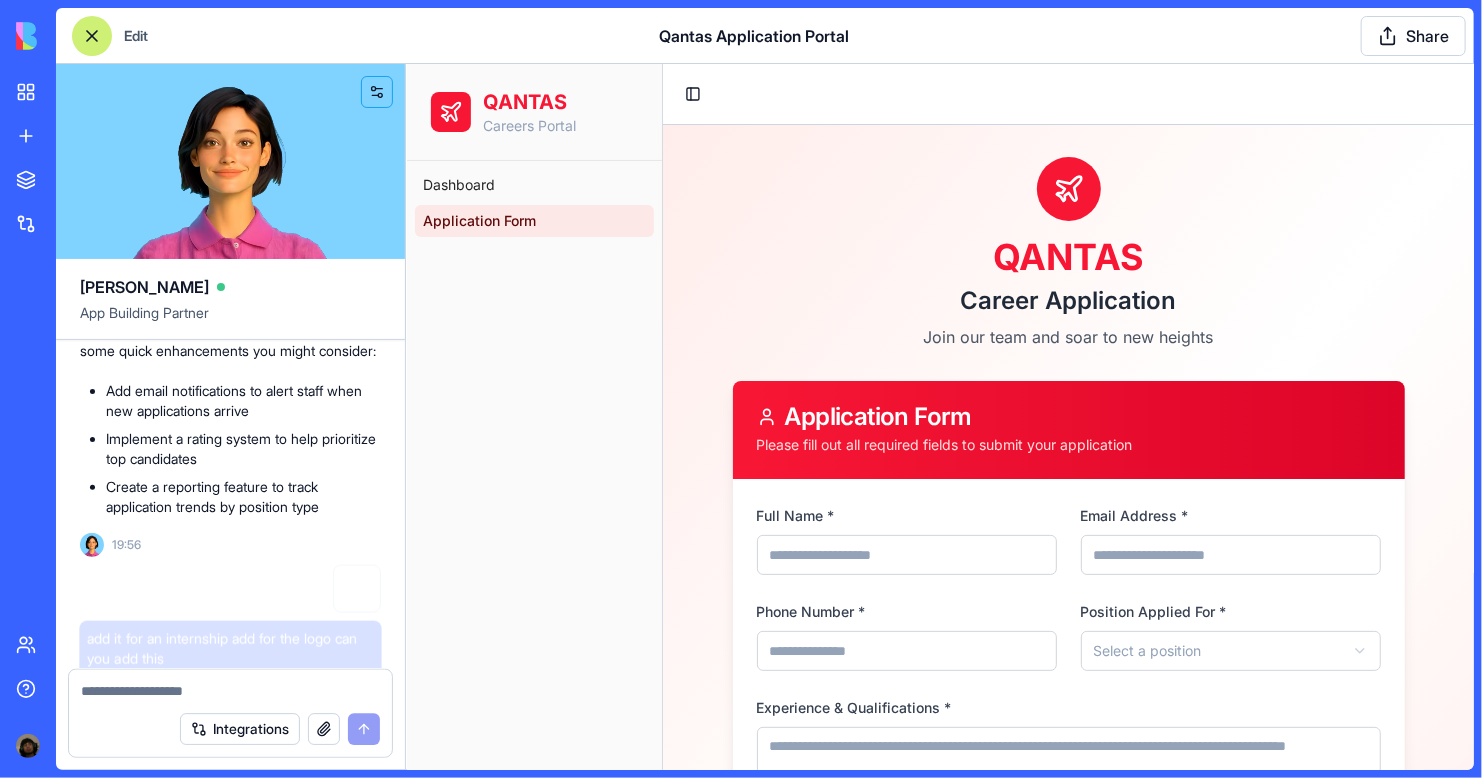 scroll, scrollTop: 1443, scrollLeft: 0, axis: vertical 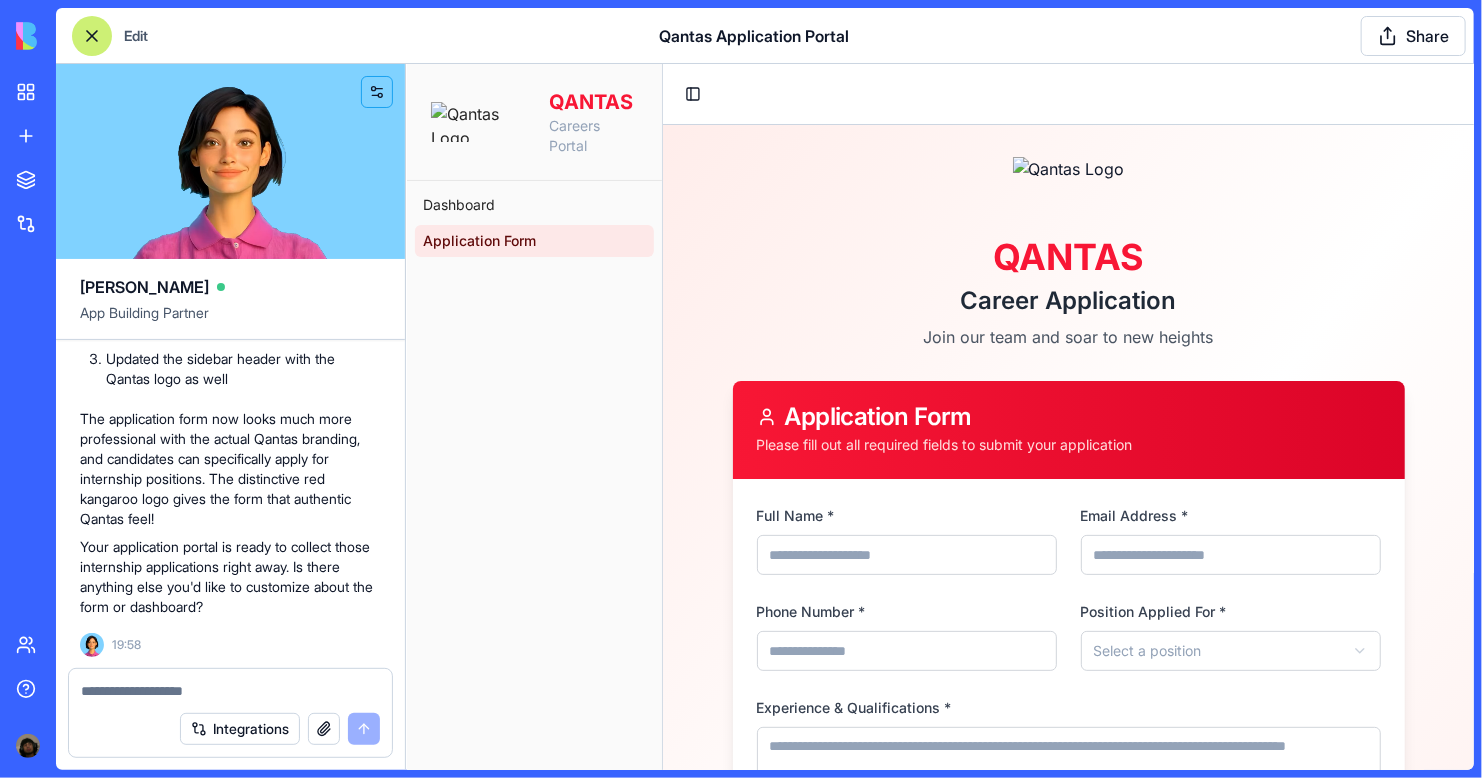 click at bounding box center (1068, 188) 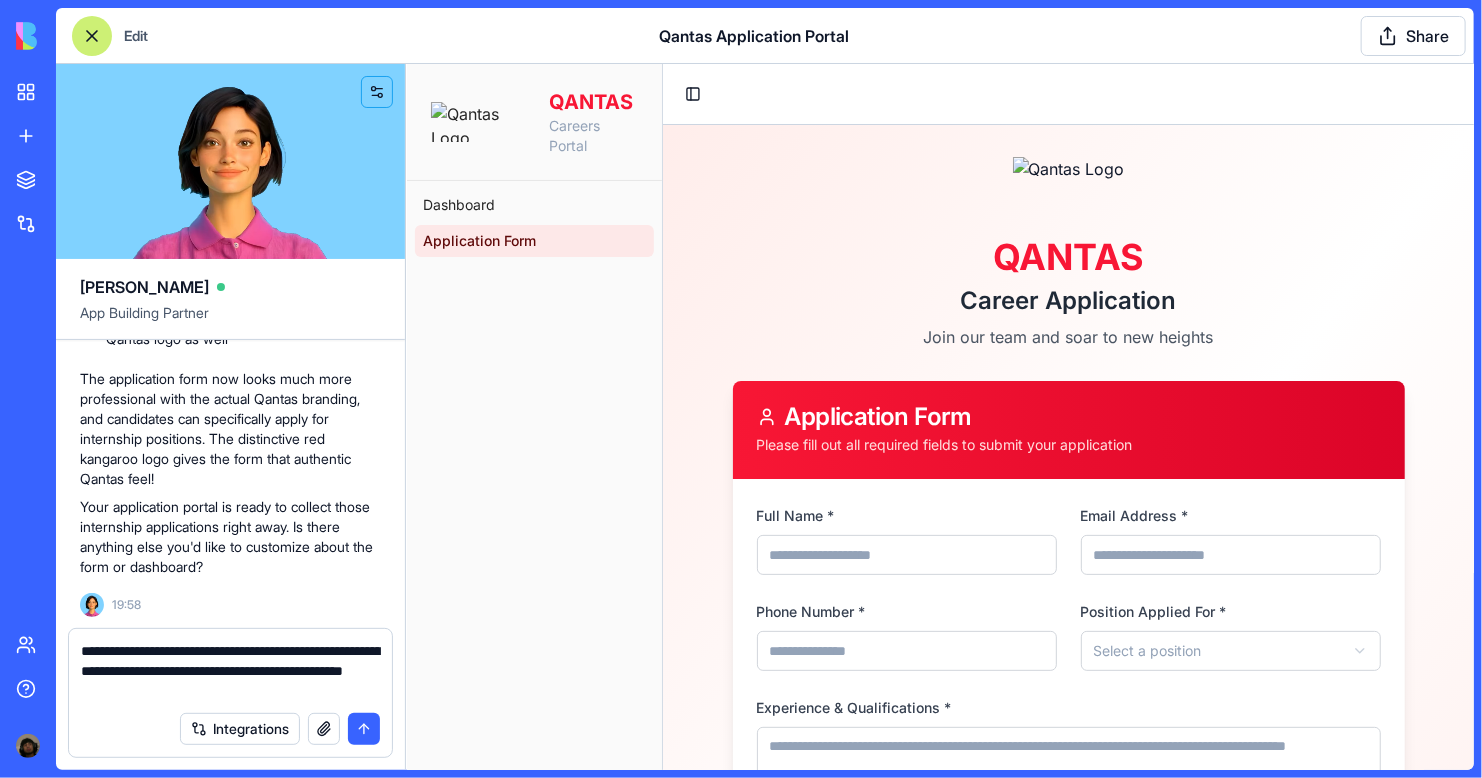 paste on "**********" 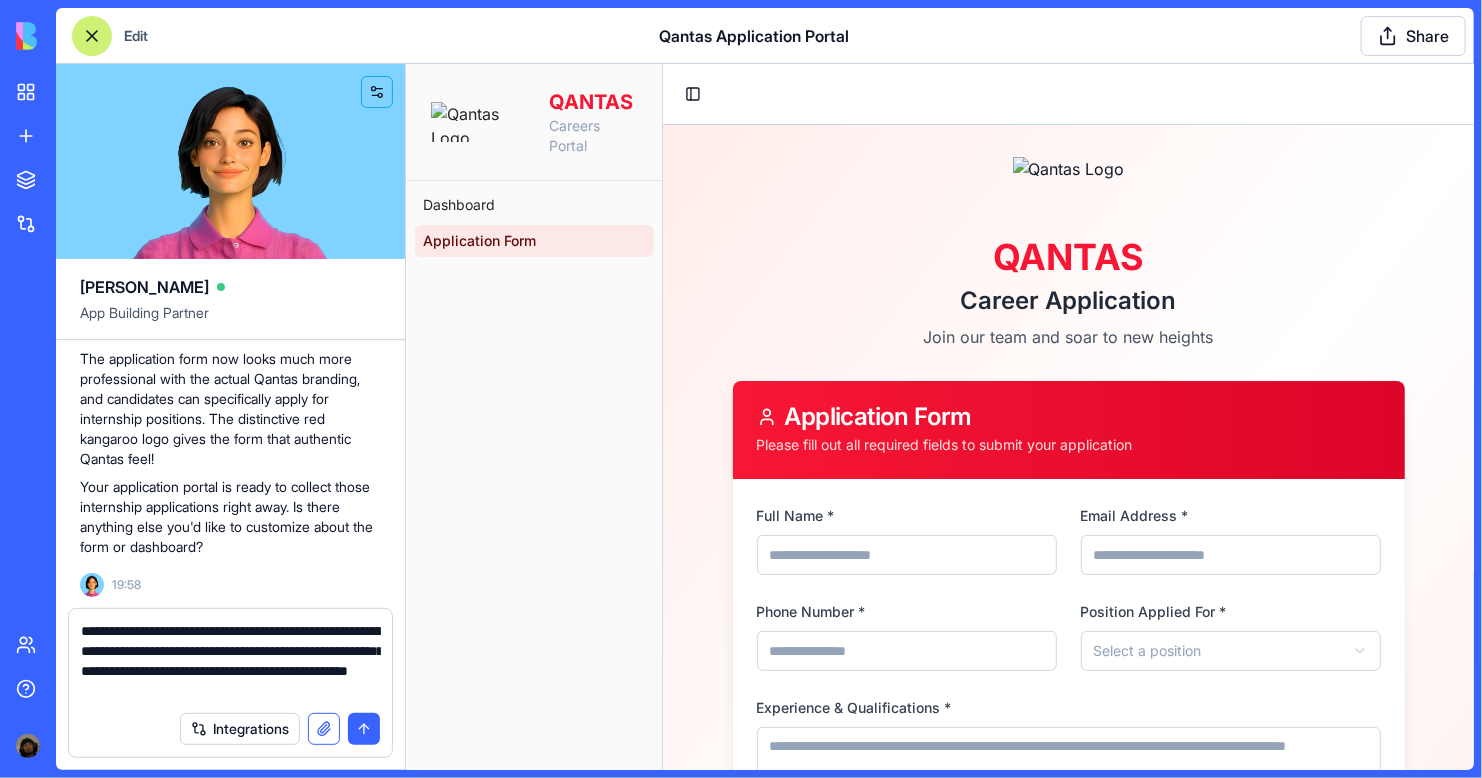 click at bounding box center [324, 729] 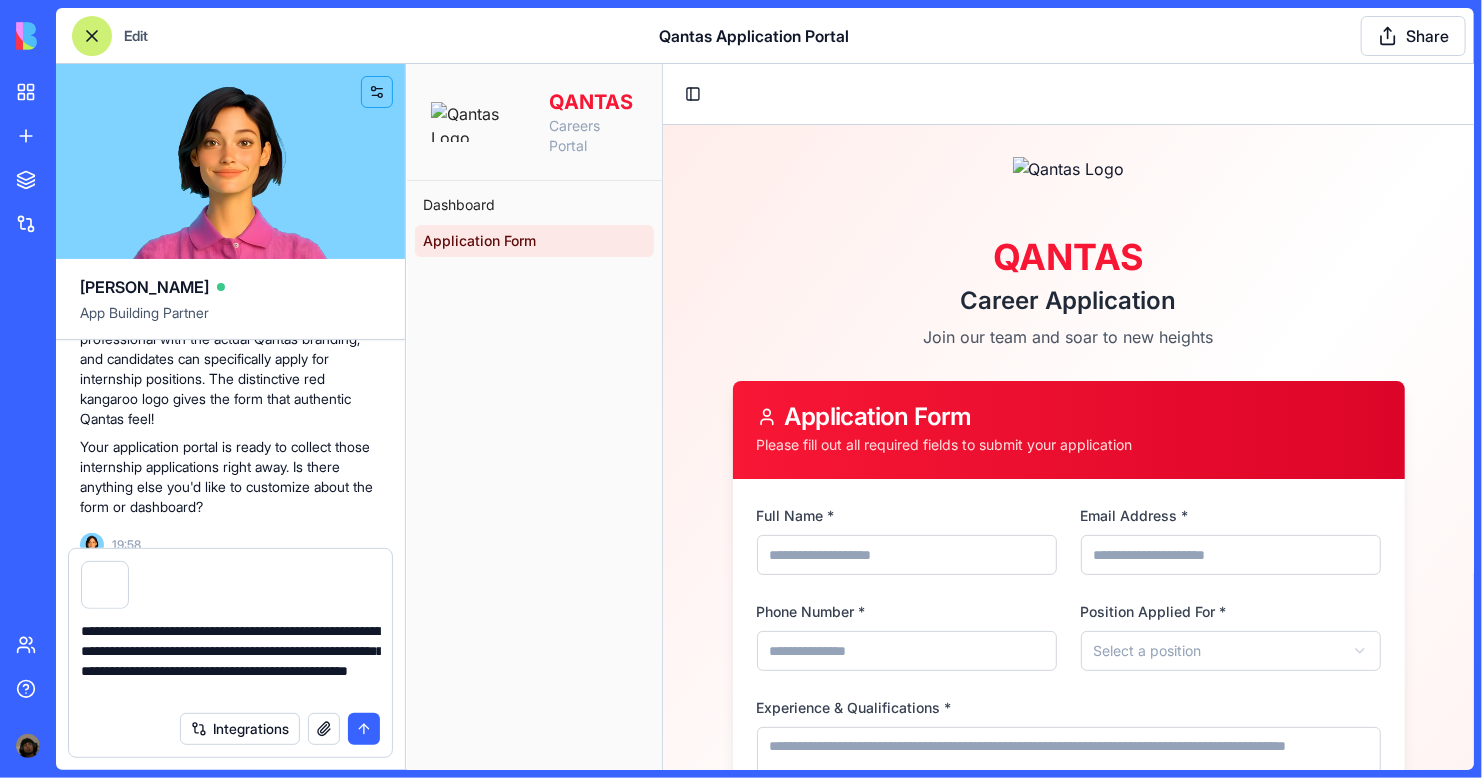 click on "**********" at bounding box center (231, 661) 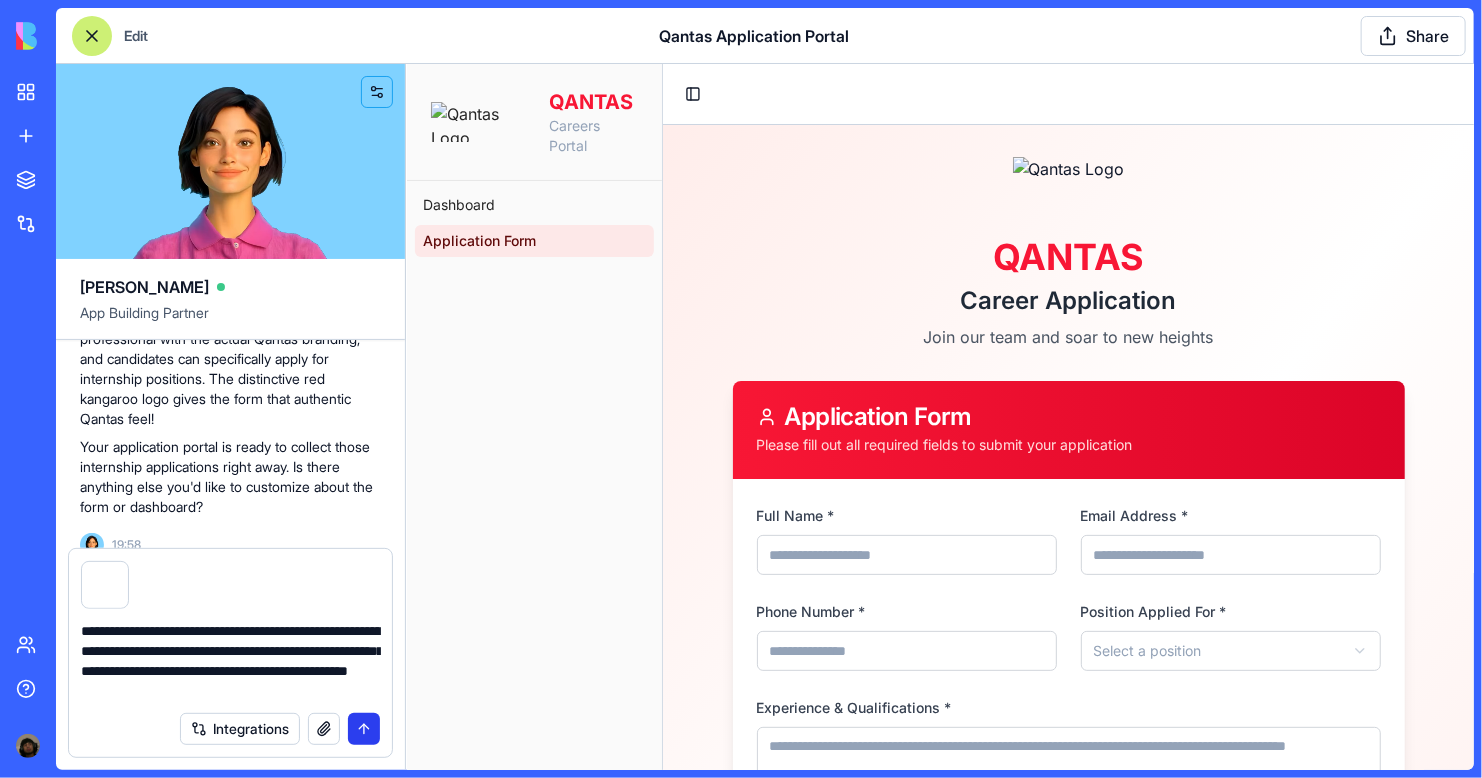 type on "**********" 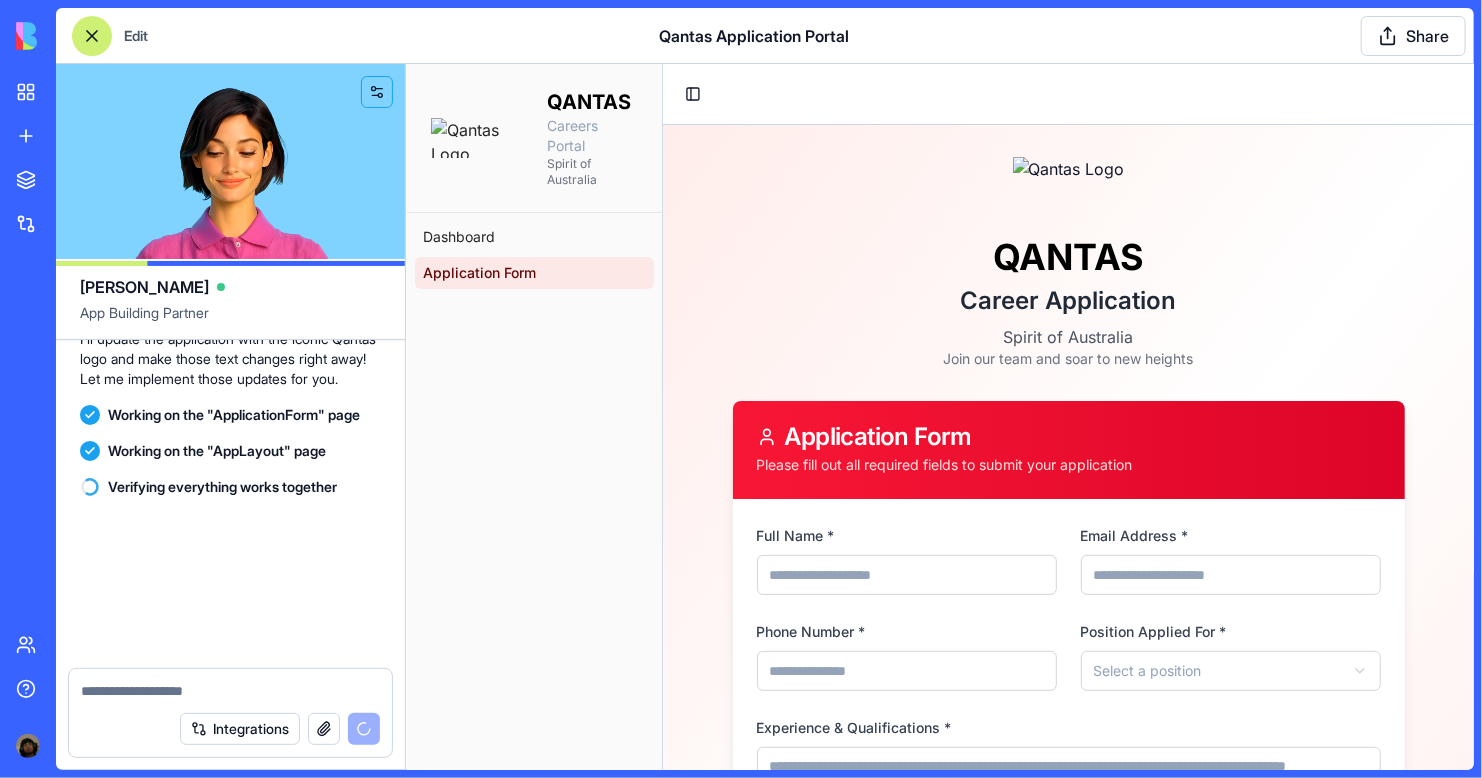 scroll, scrollTop: 3195, scrollLeft: 0, axis: vertical 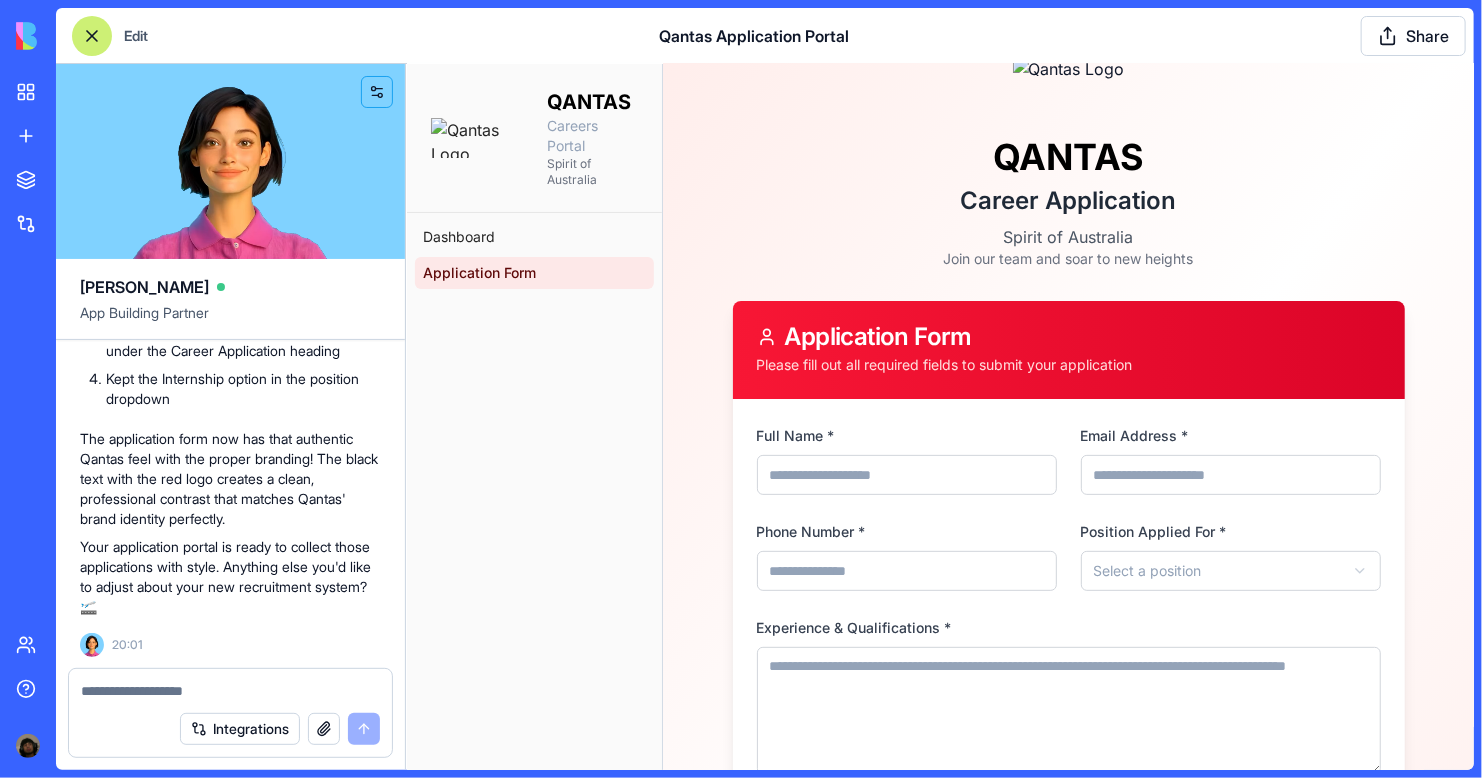 click on "**********" at bounding box center (939, 536) 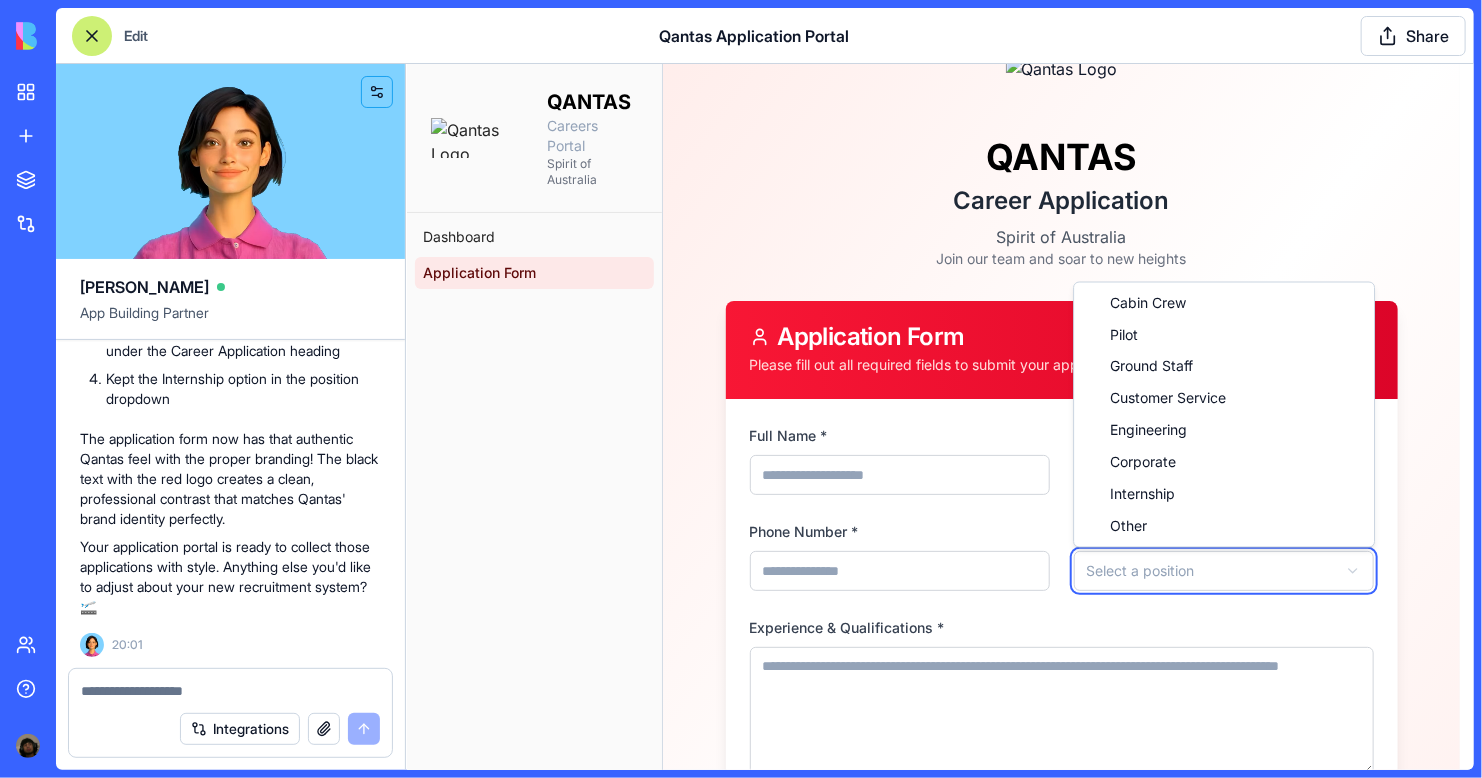 click on "**********" at bounding box center [939, 536] 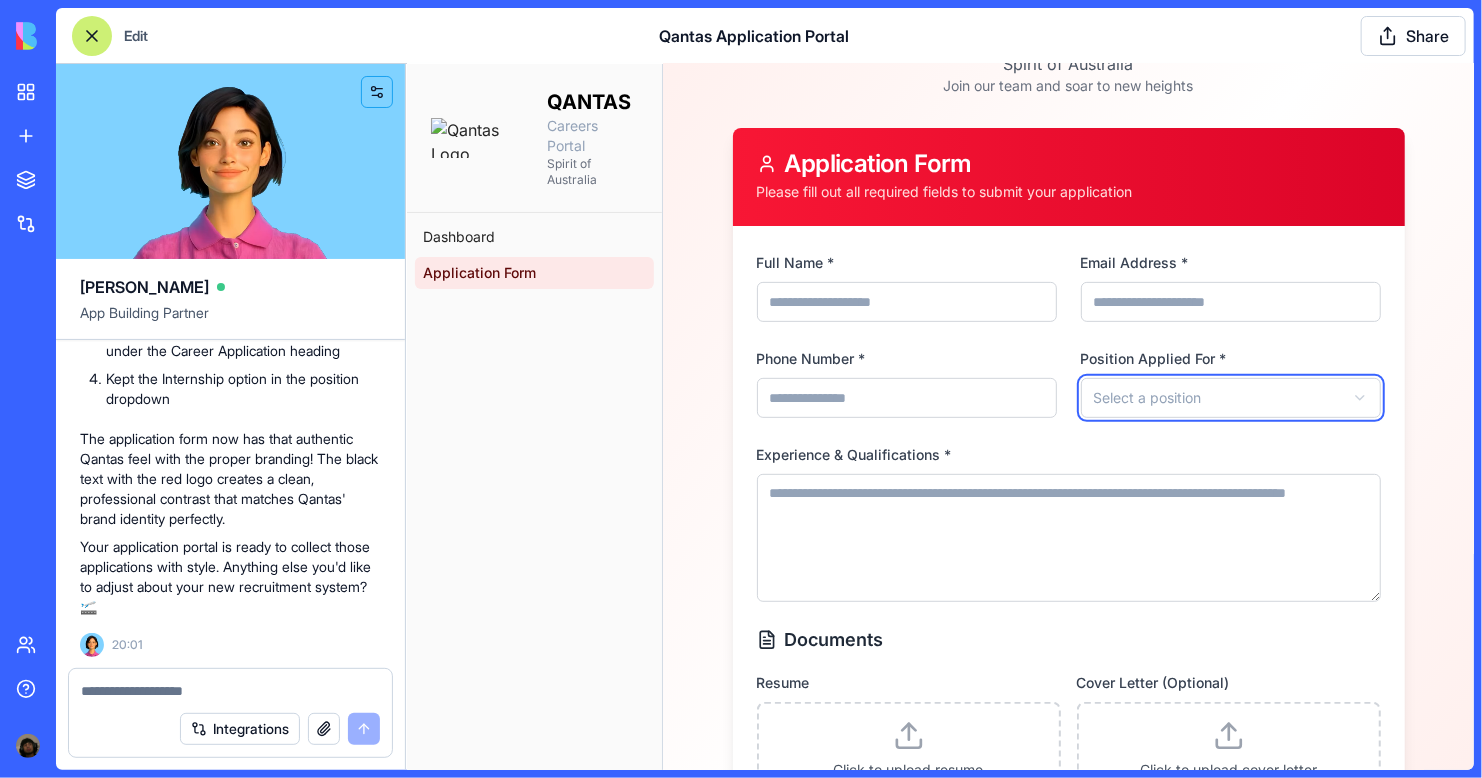 scroll, scrollTop: 0, scrollLeft: 0, axis: both 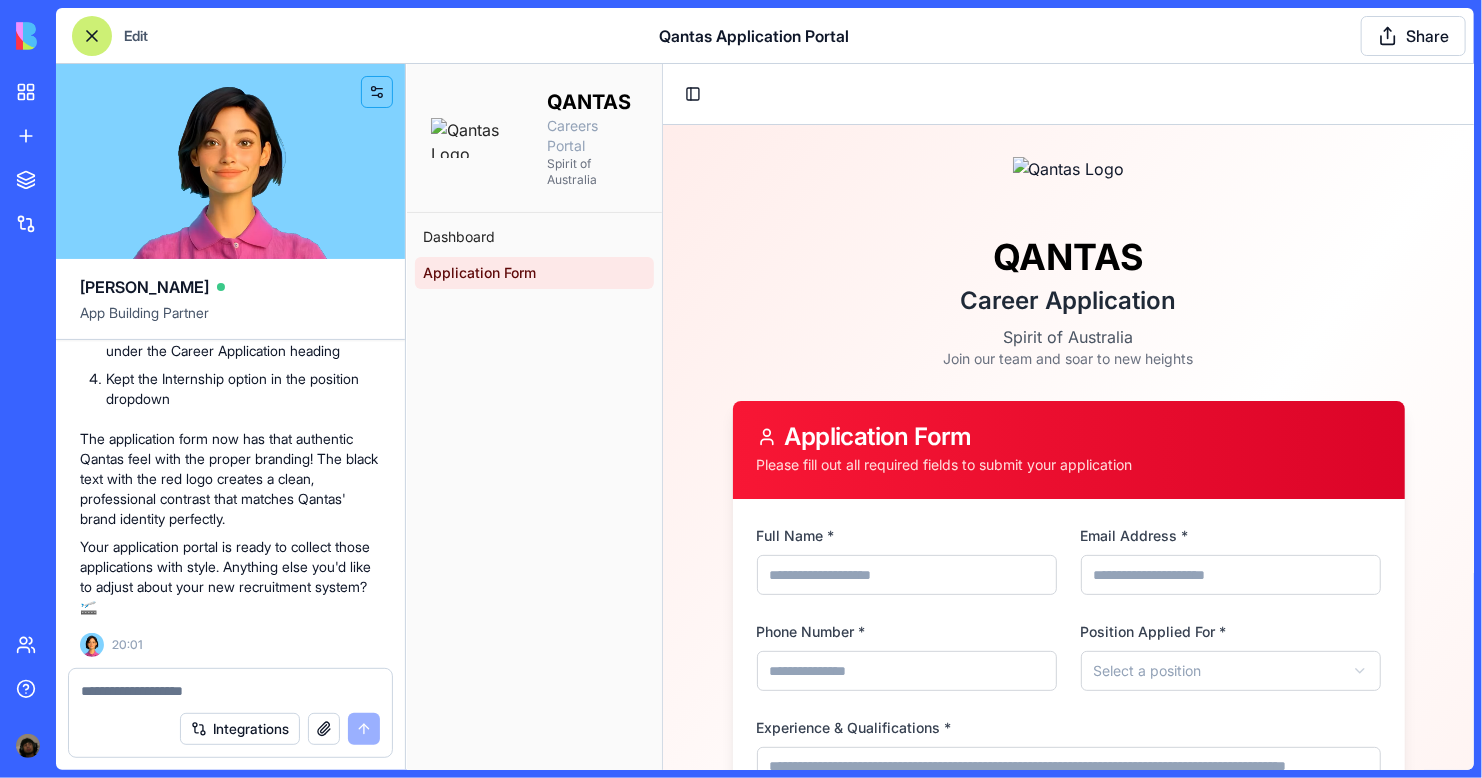 click on "Full Name *" at bounding box center [906, 574] 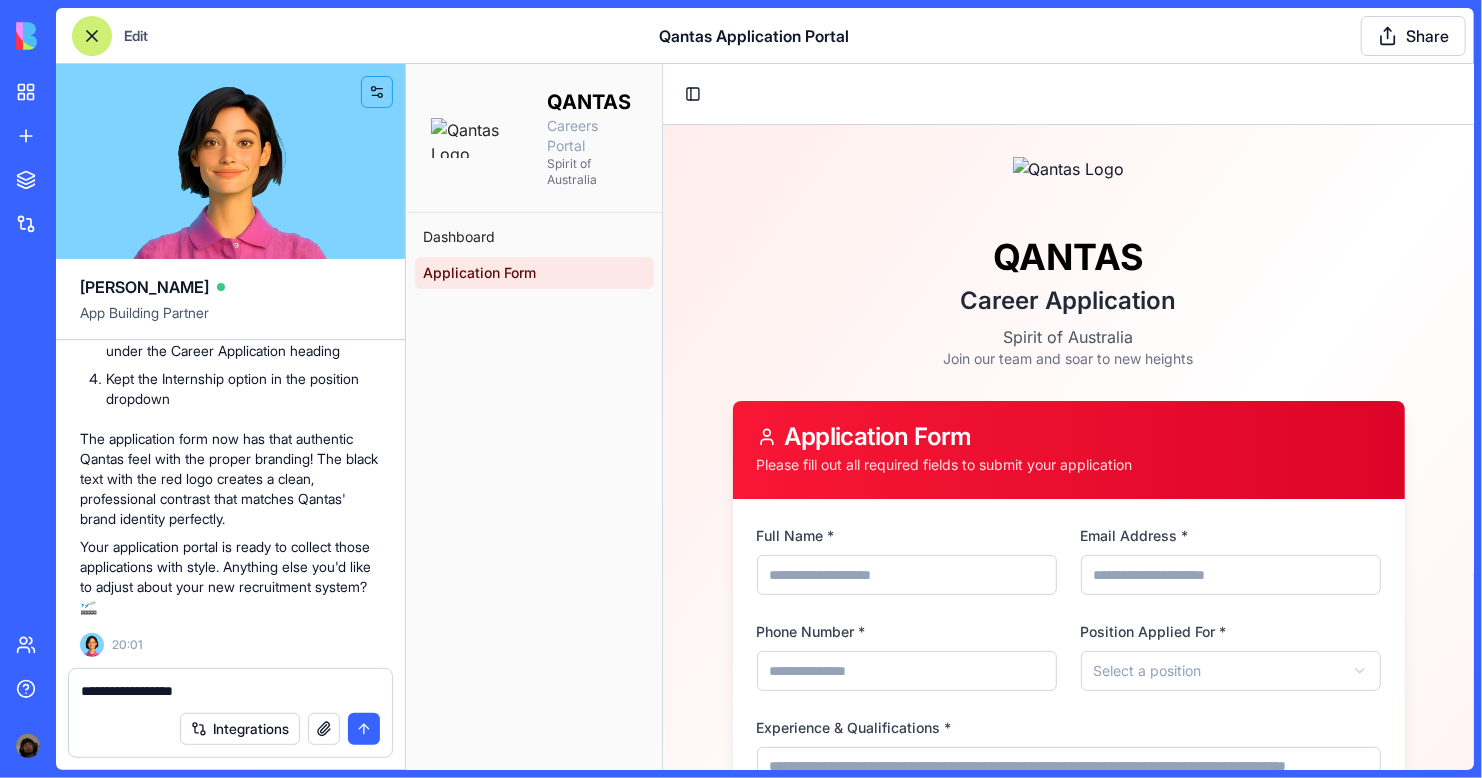 type on "**********" 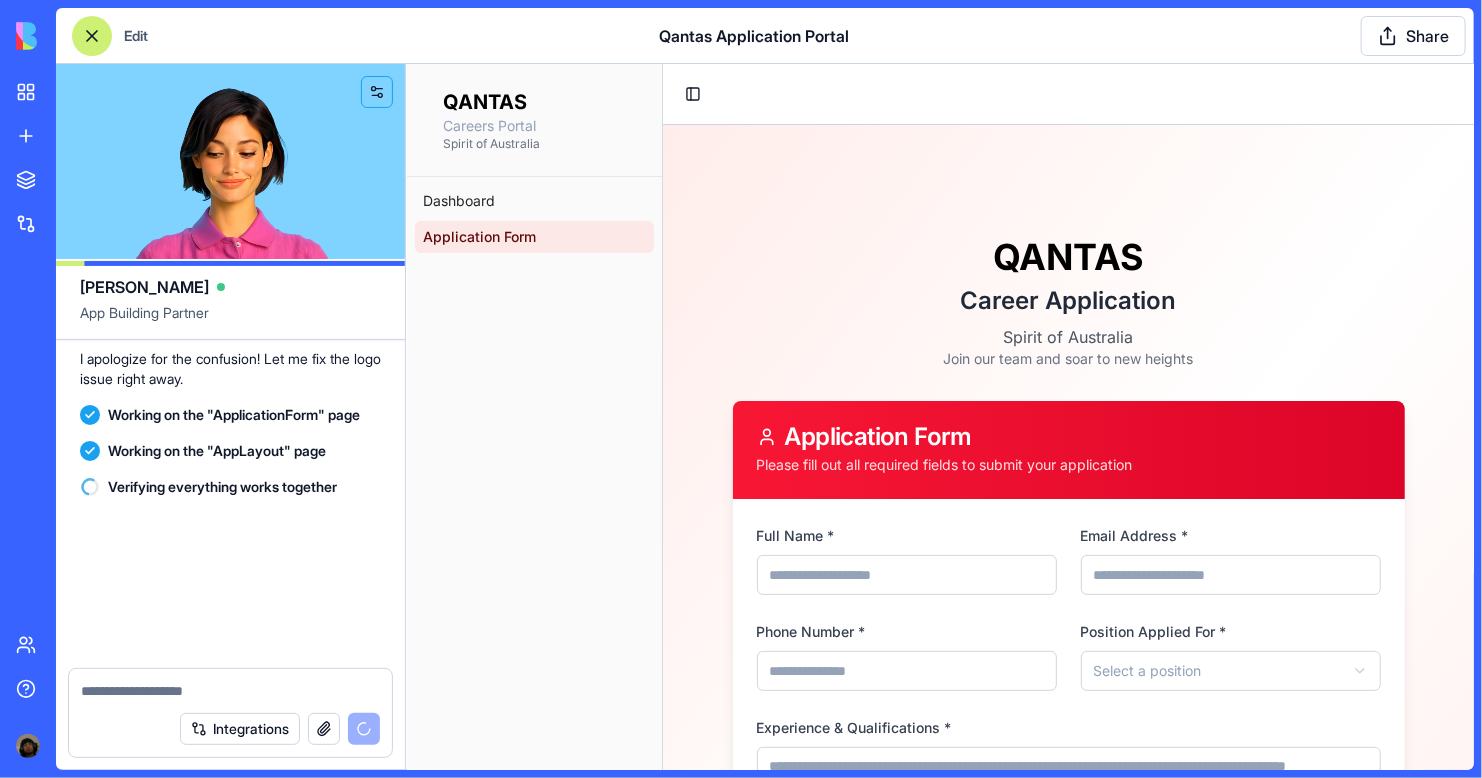 scroll, scrollTop: 4027, scrollLeft: 0, axis: vertical 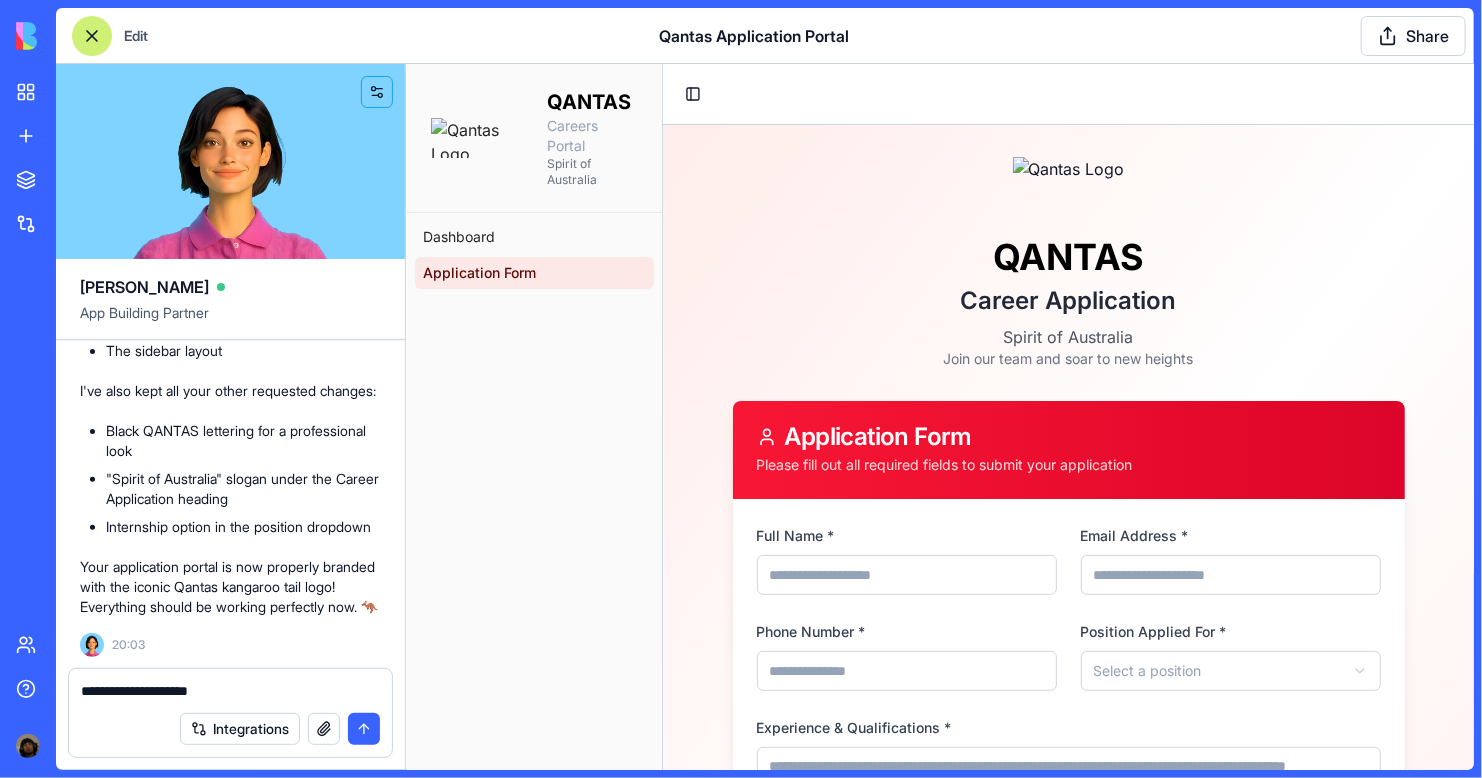 type on "**********" 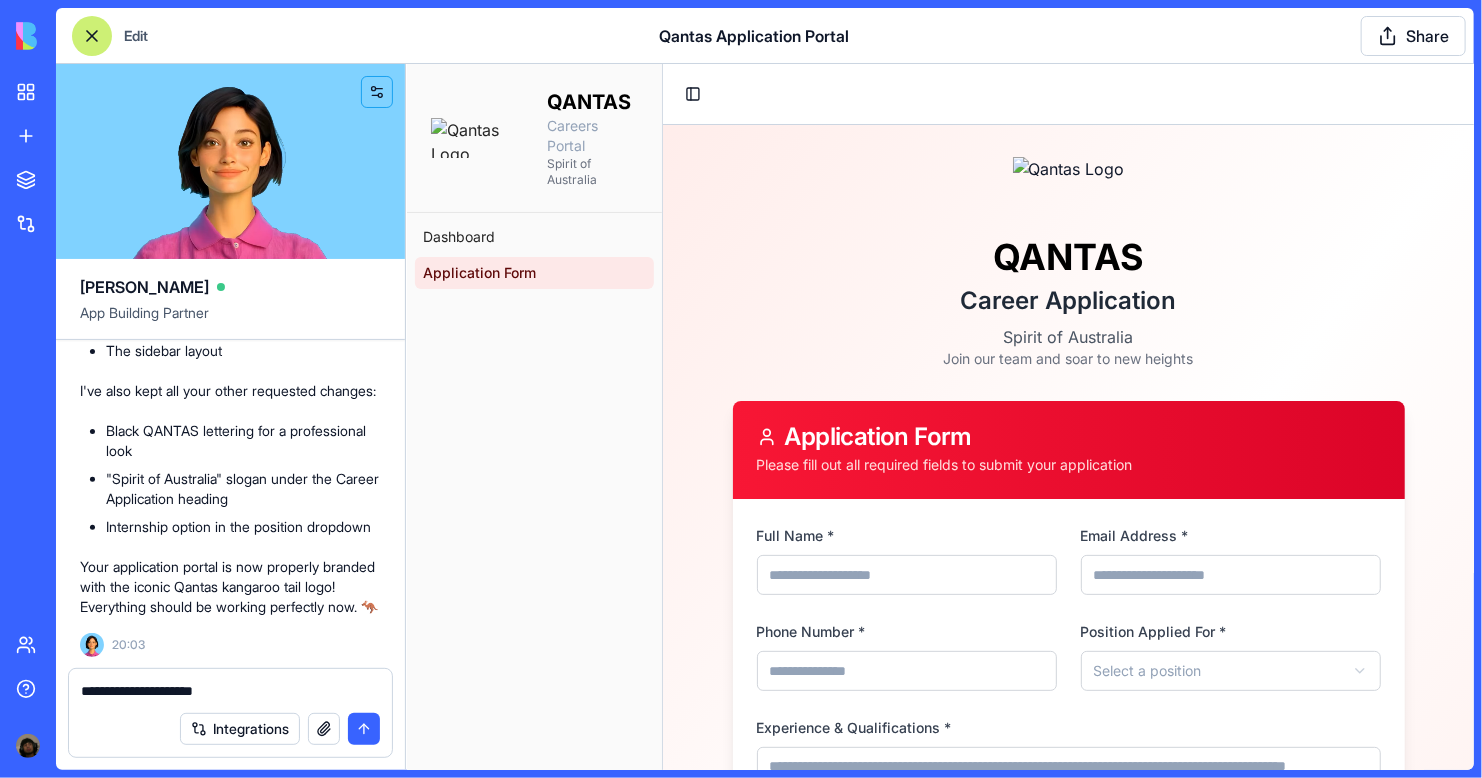 type 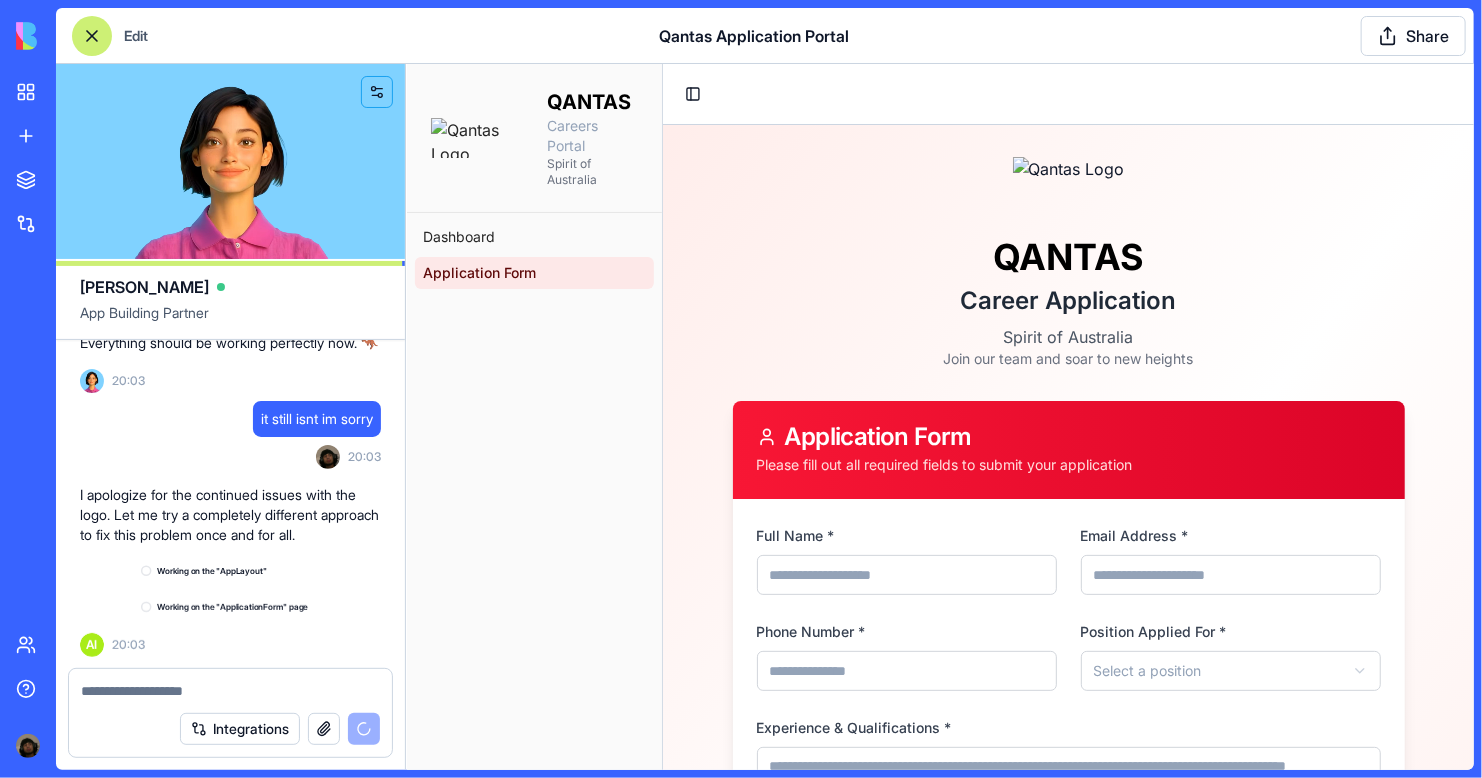 scroll, scrollTop: 4291, scrollLeft: 0, axis: vertical 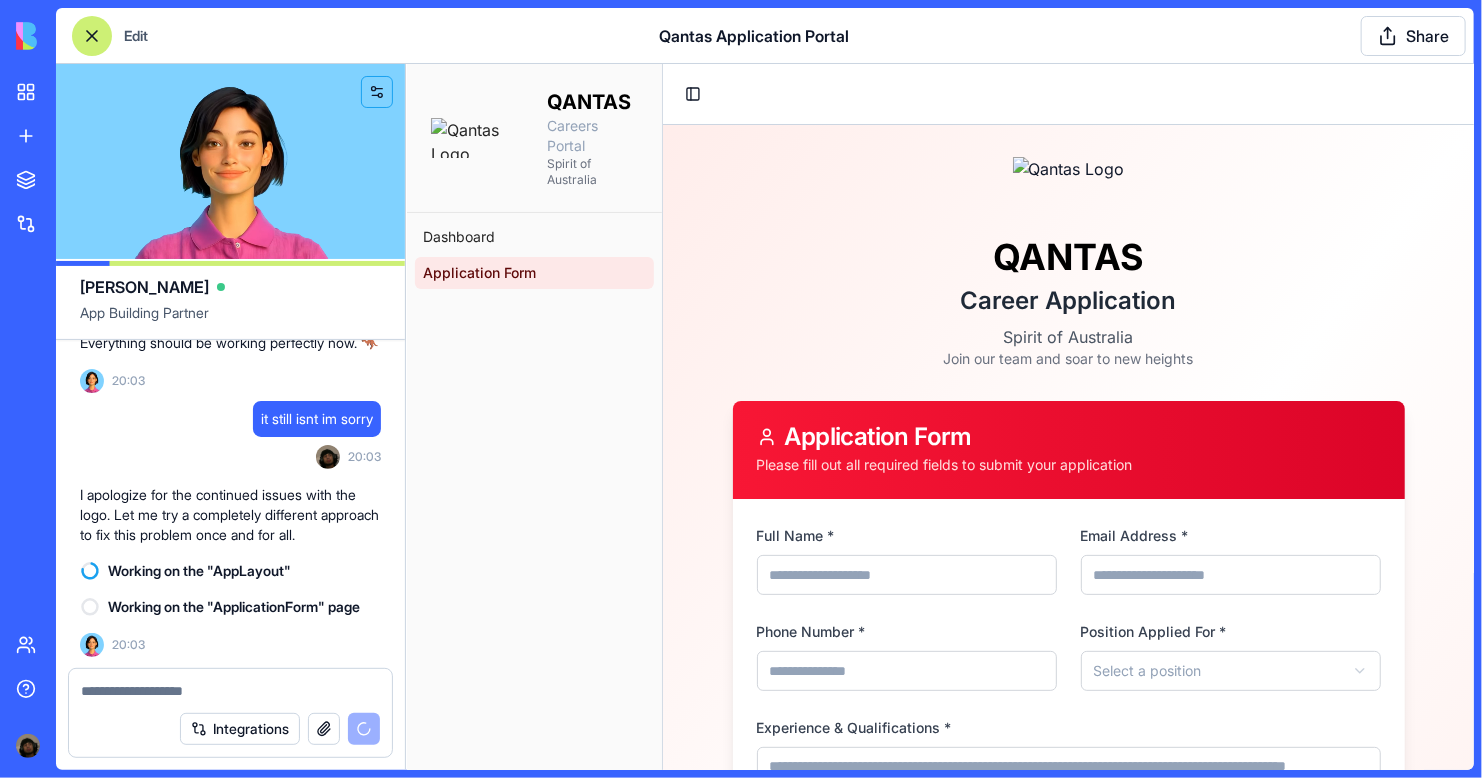 click on "Phone Number *" at bounding box center [906, 670] 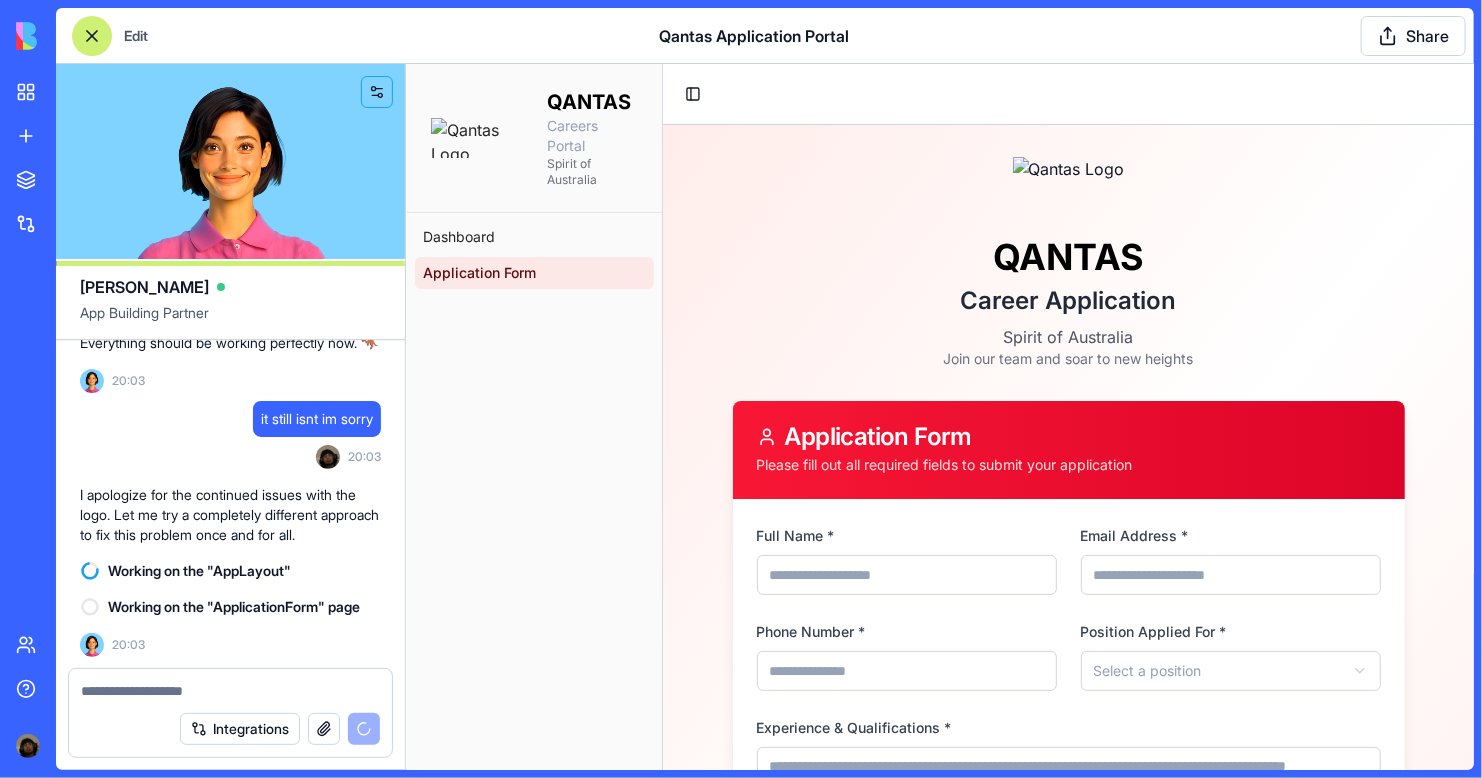 click on "Phone Number *" at bounding box center (906, 670) 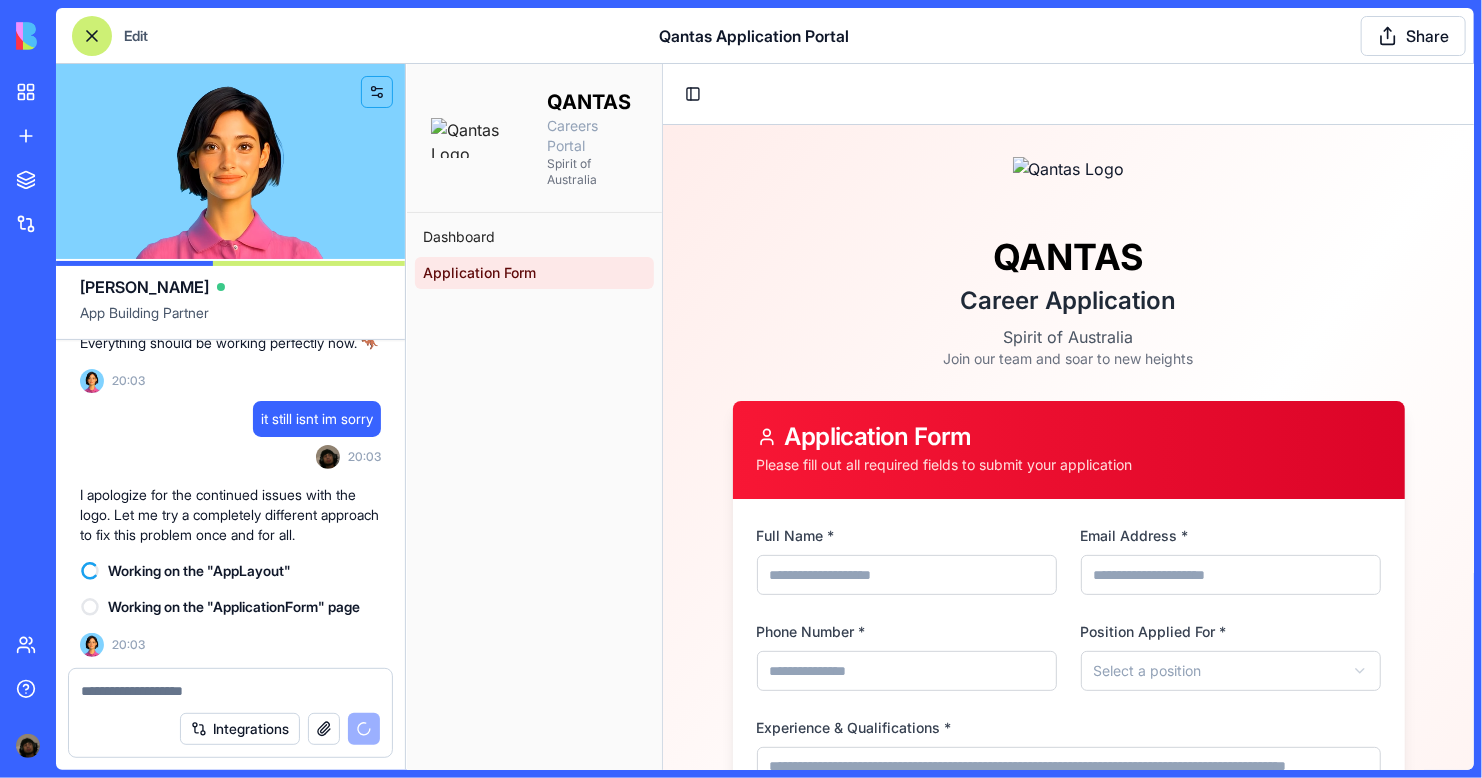 click on "Phone Number *" at bounding box center (906, 670) 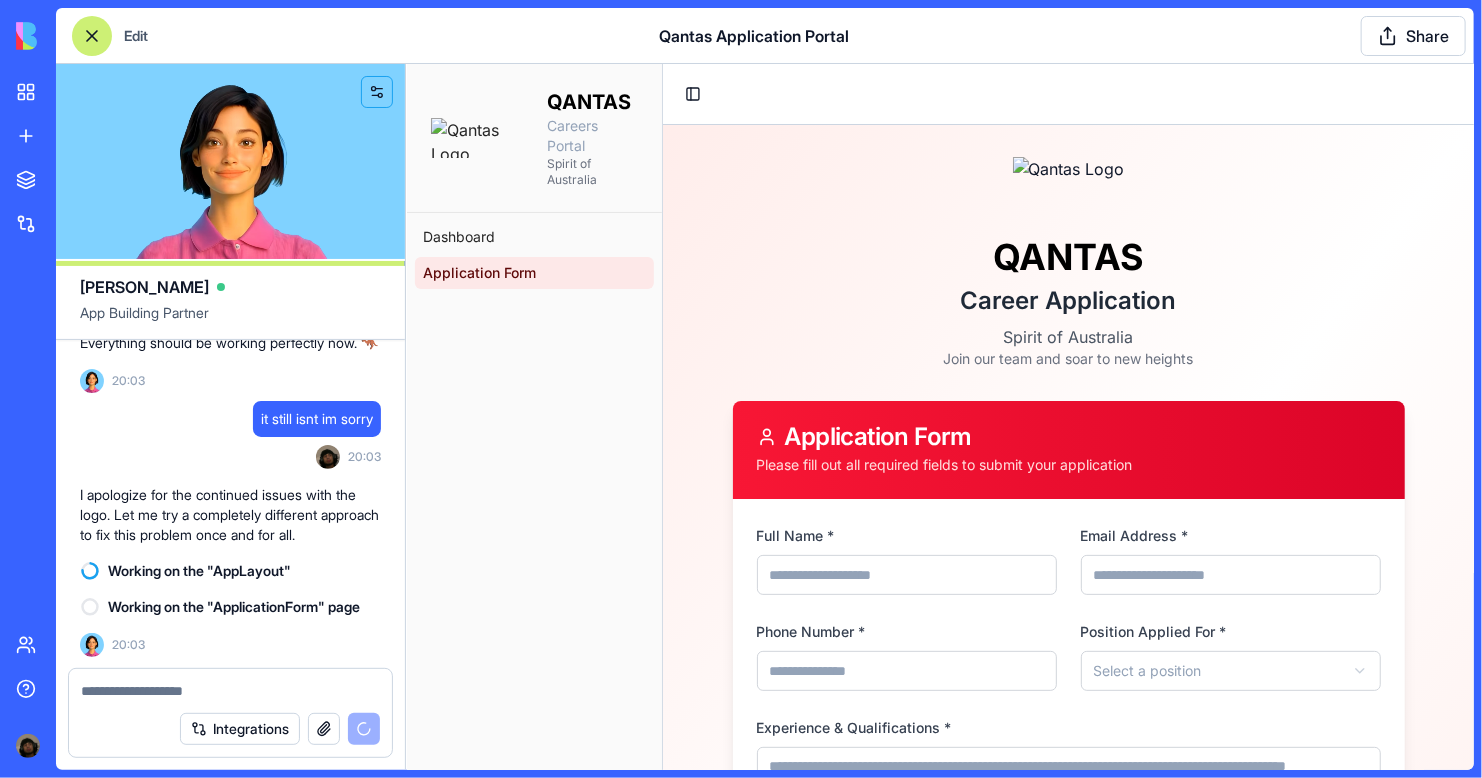 click on "**********" at bounding box center (1067, 667) 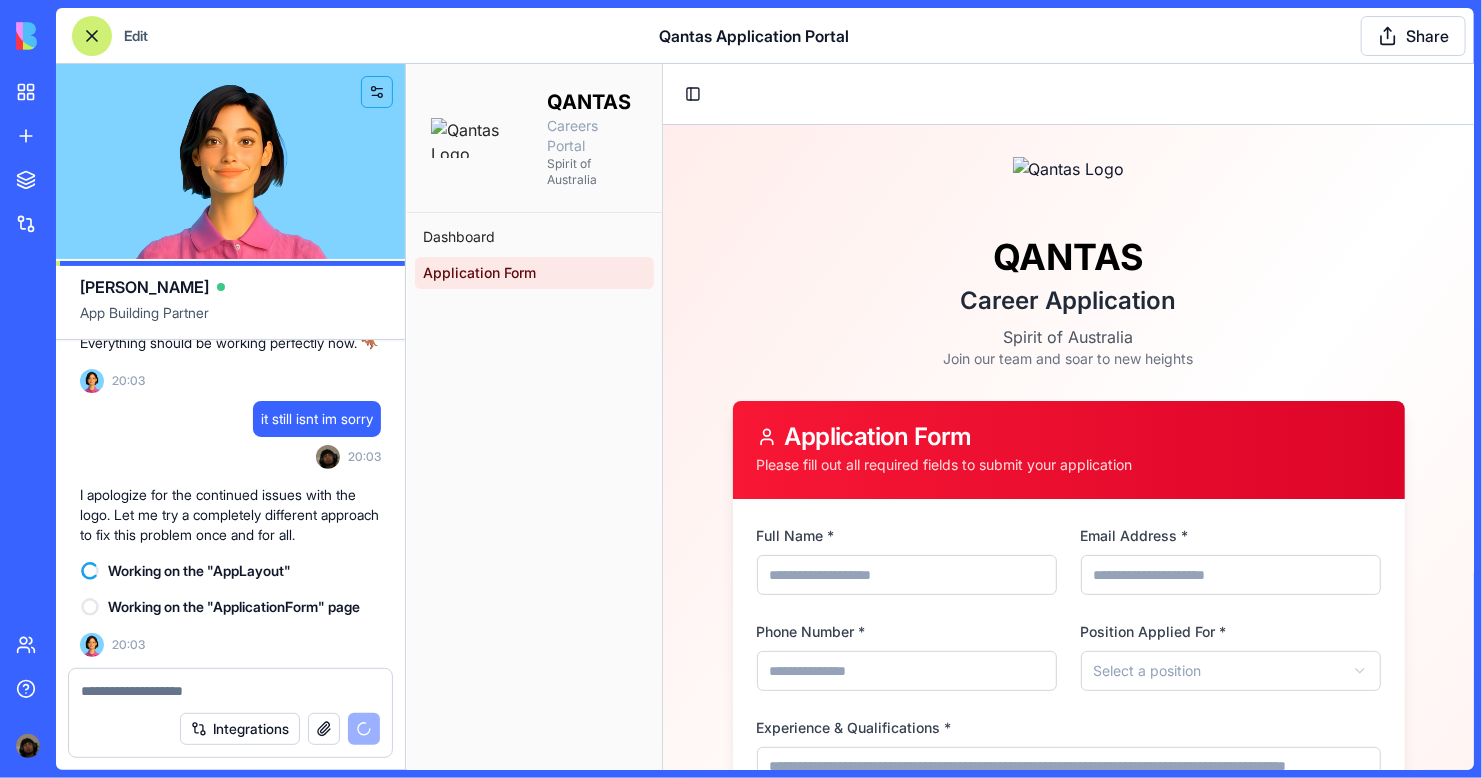 click on "Full Name *" at bounding box center (906, 574) 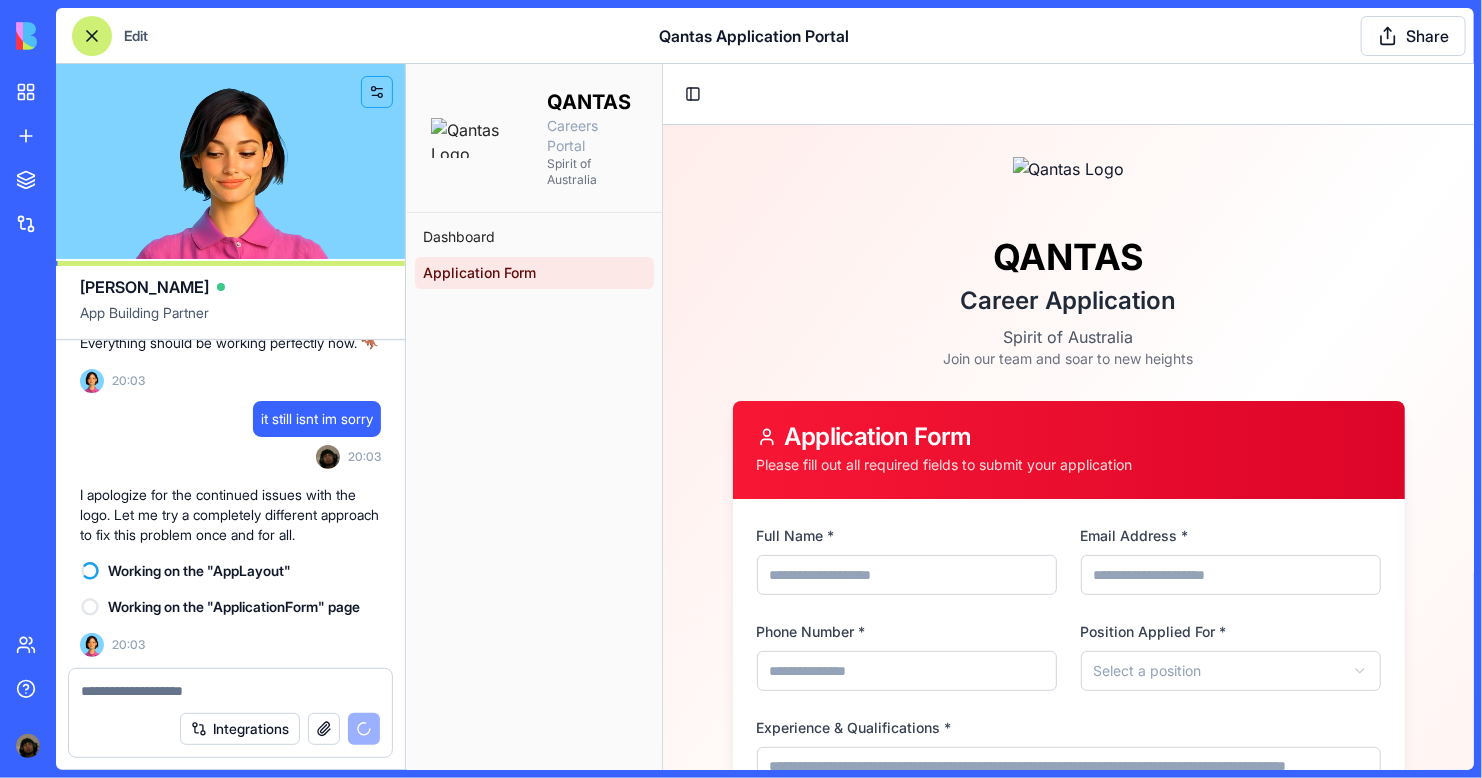 click on "Email Address *" at bounding box center [1230, 574] 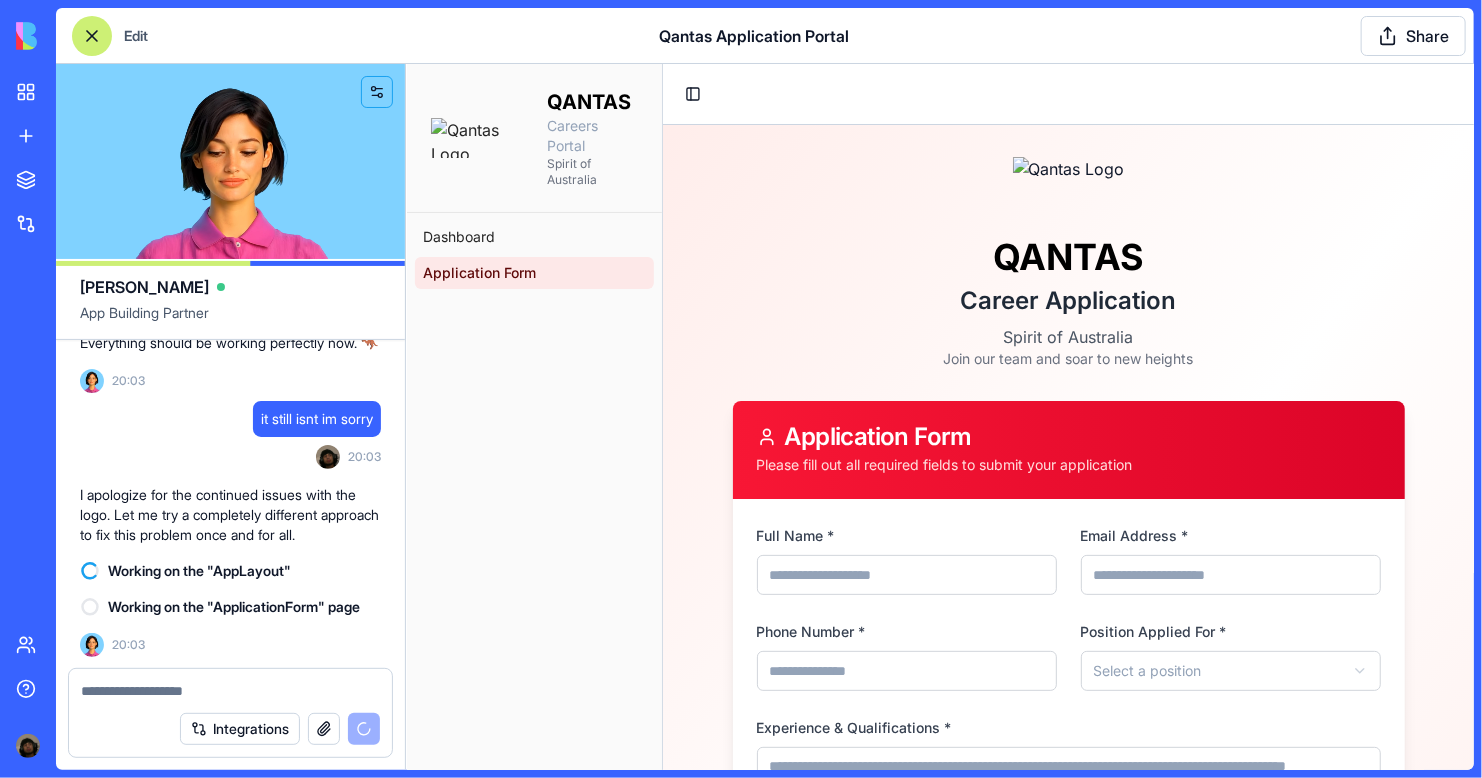 click on "**********" at bounding box center [939, 636] 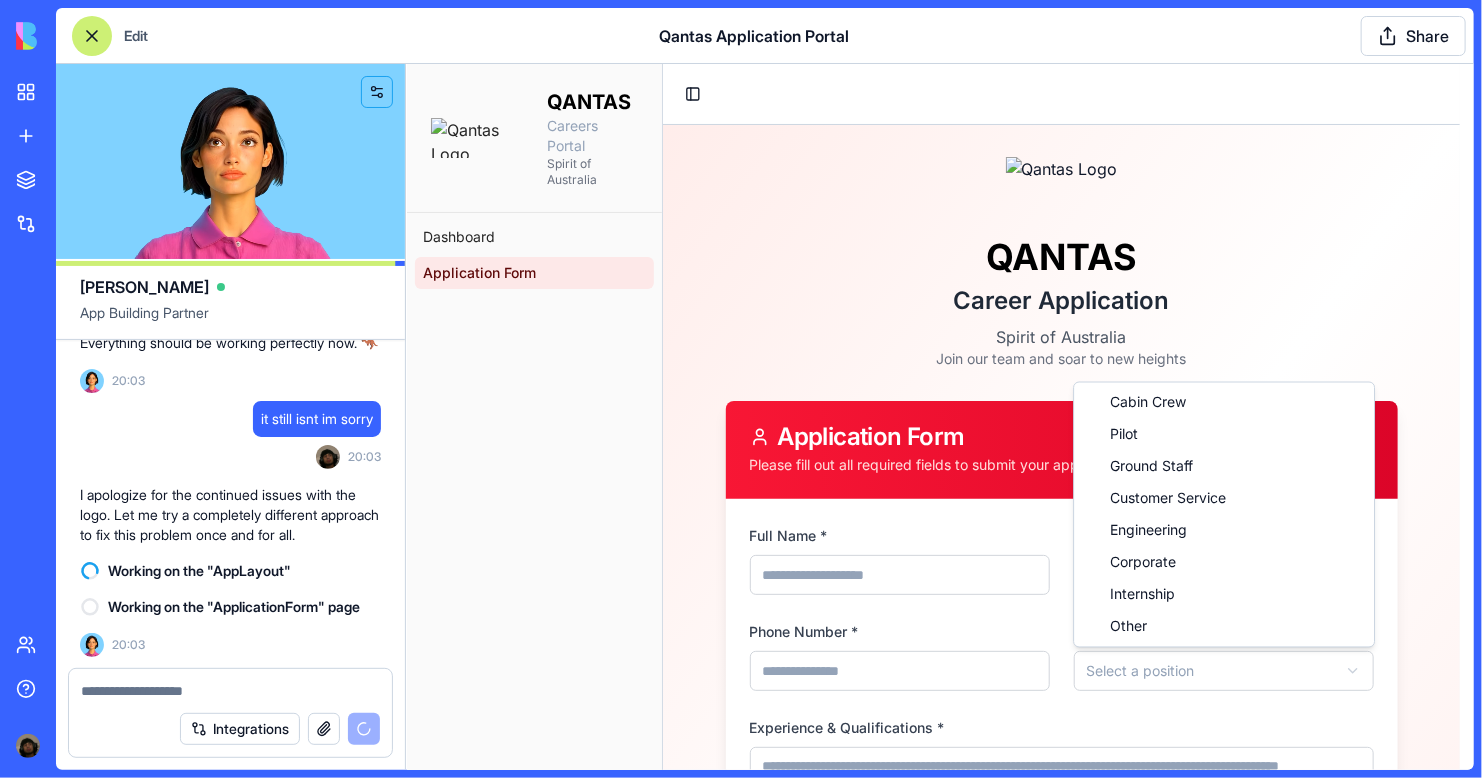 click on "**********" at bounding box center [939, 636] 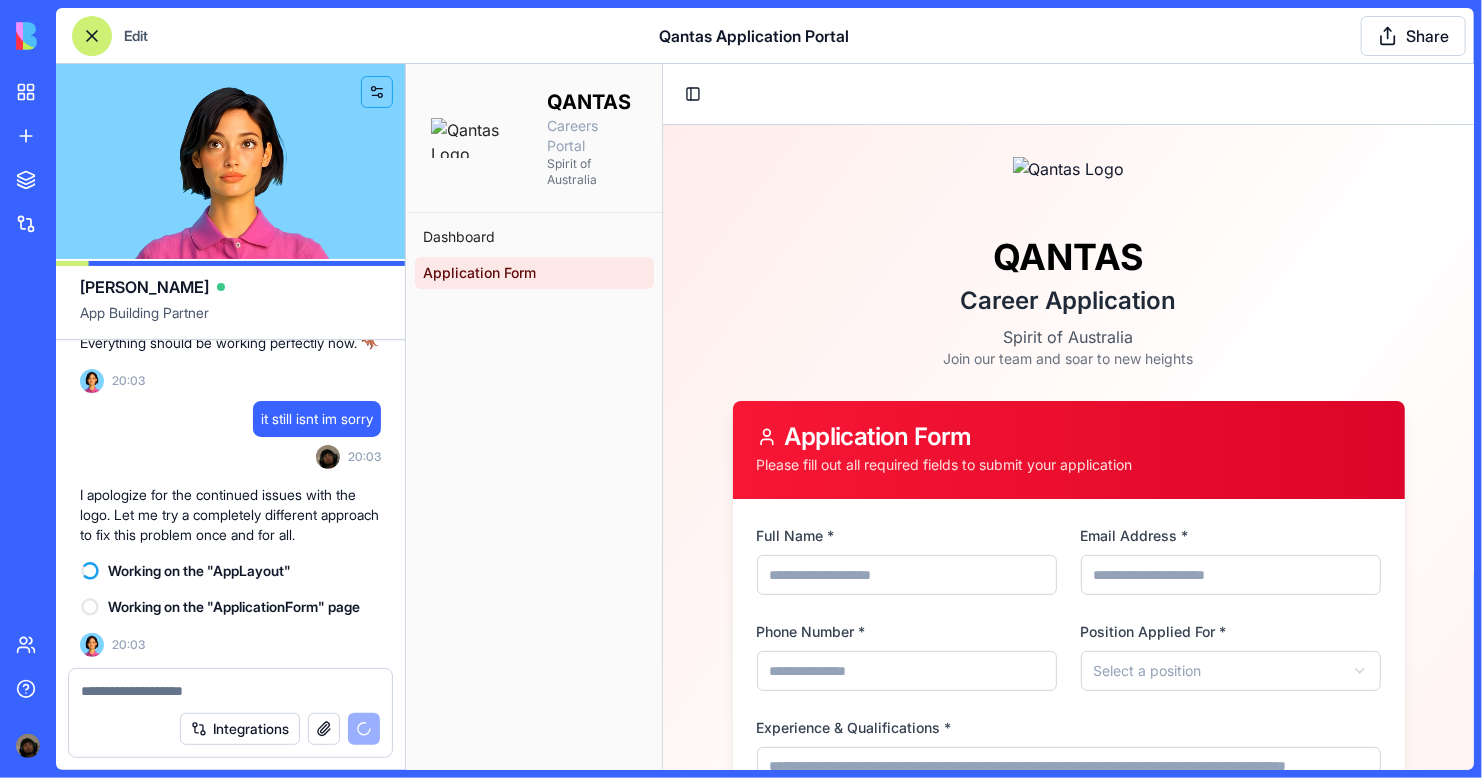 click on "**********" at bounding box center [939, 636] 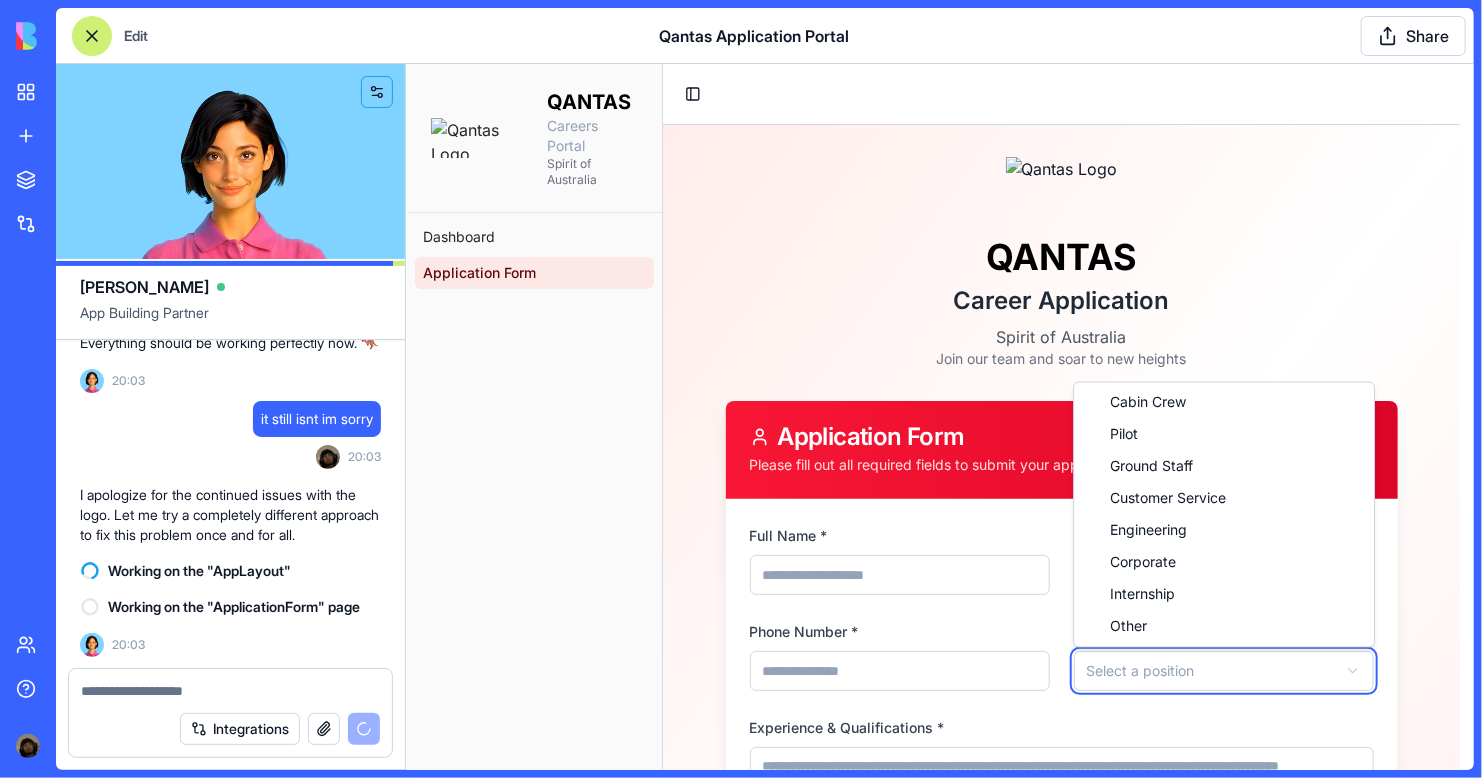 click on "**********" at bounding box center (939, 636) 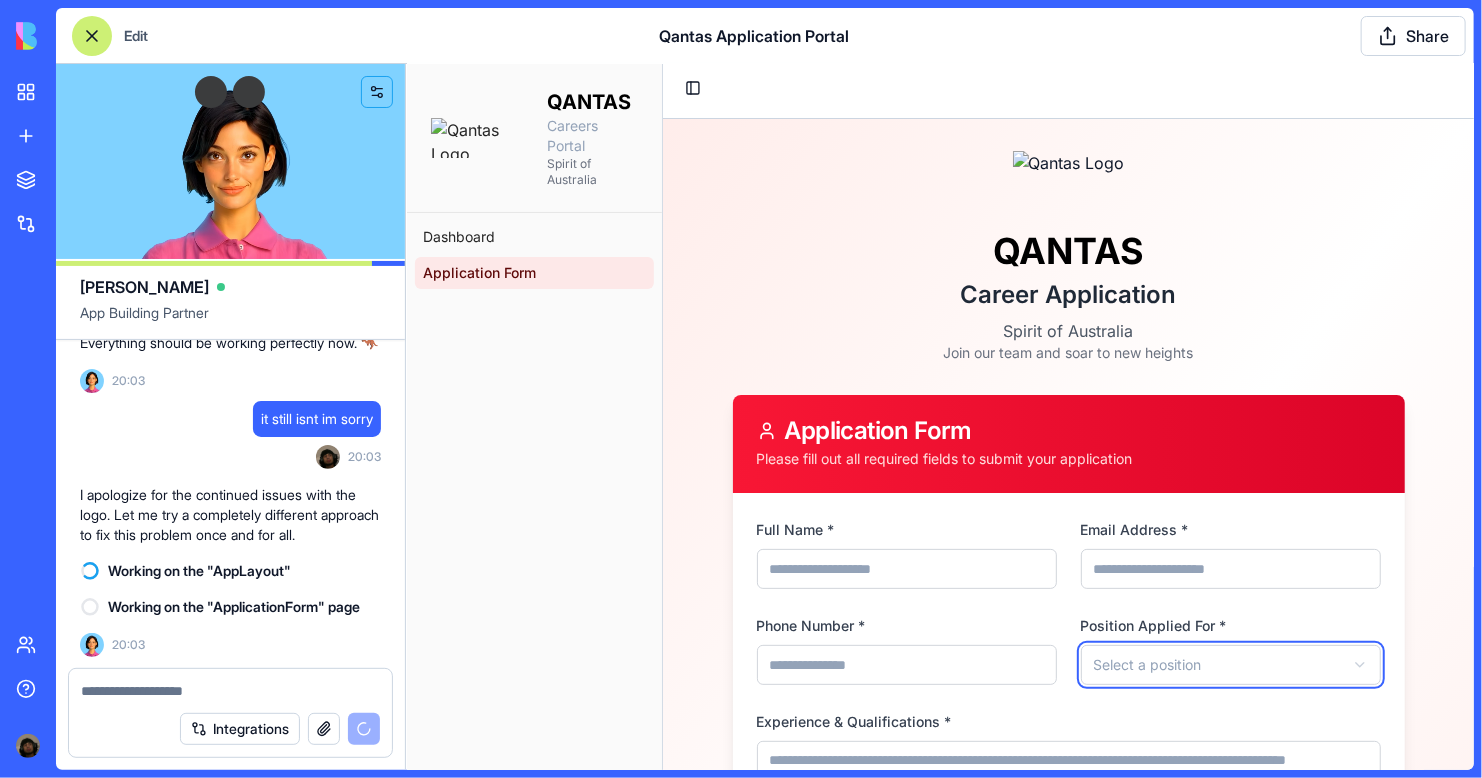 scroll, scrollTop: 0, scrollLeft: 0, axis: both 